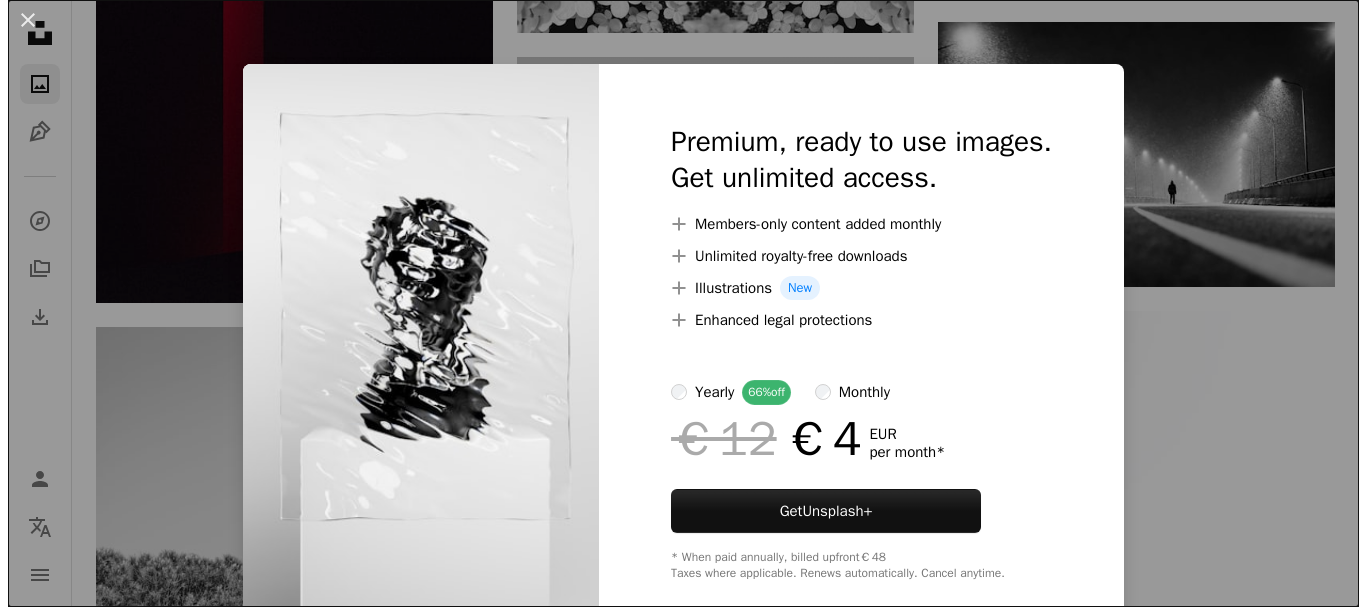 scroll, scrollTop: 800, scrollLeft: 0, axis: vertical 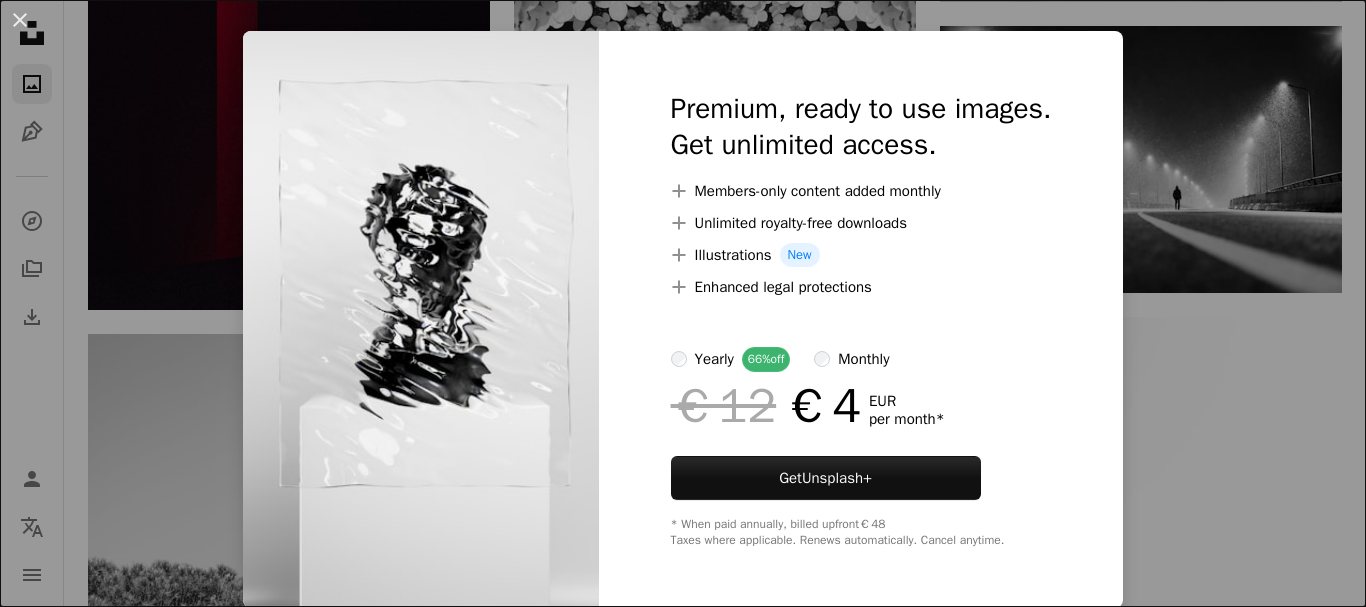 click on "An X shape Premium, ready to use images. Get unlimited access. A plus sign Members-only content added monthly A plus sign Unlimited royalty-free downloads A plus sign Illustrations  New A plus sign Enhanced legal protections yearly 66%  off monthly €12   €4 EUR per month * Get  Unsplash+ * When paid annually, billed upfront  €48 Taxes where applicable. Renews automatically. Cancel anytime." at bounding box center [683, 303] 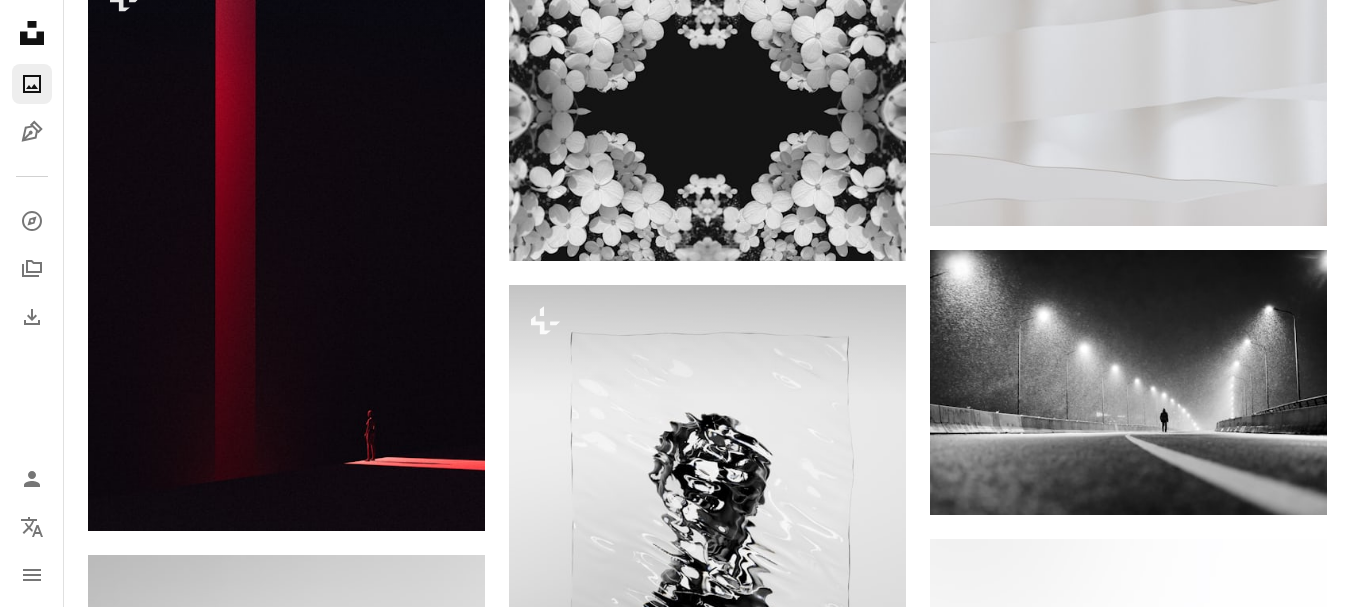 scroll, scrollTop: 600, scrollLeft: 0, axis: vertical 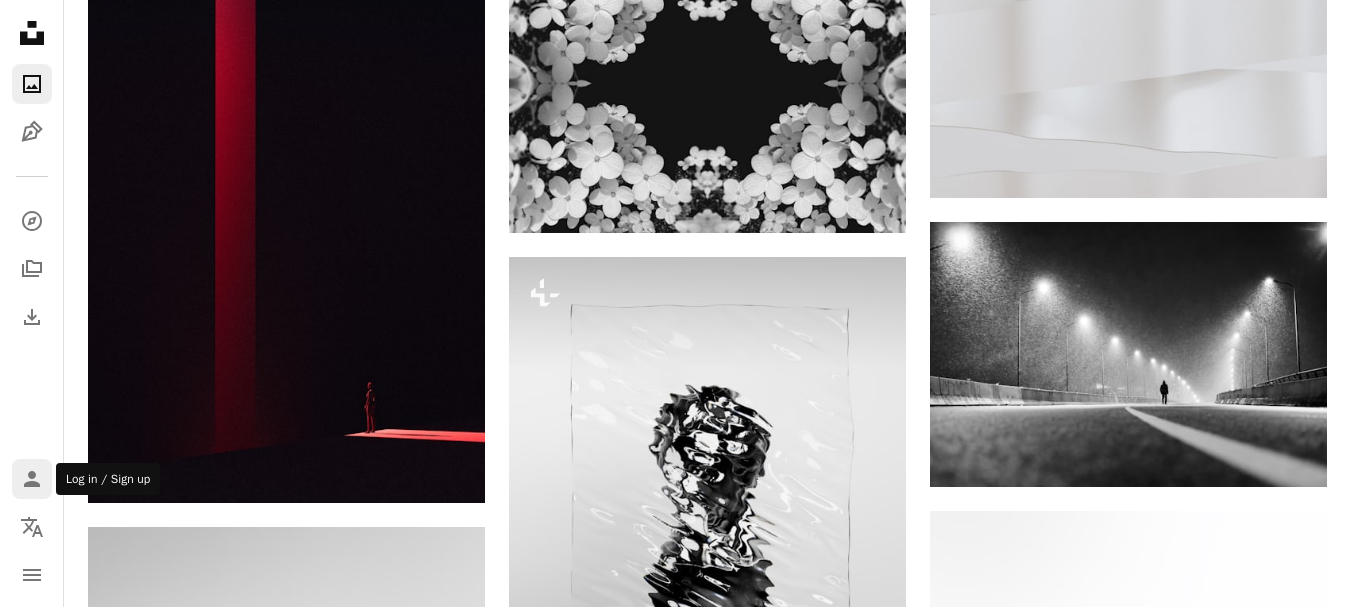 click 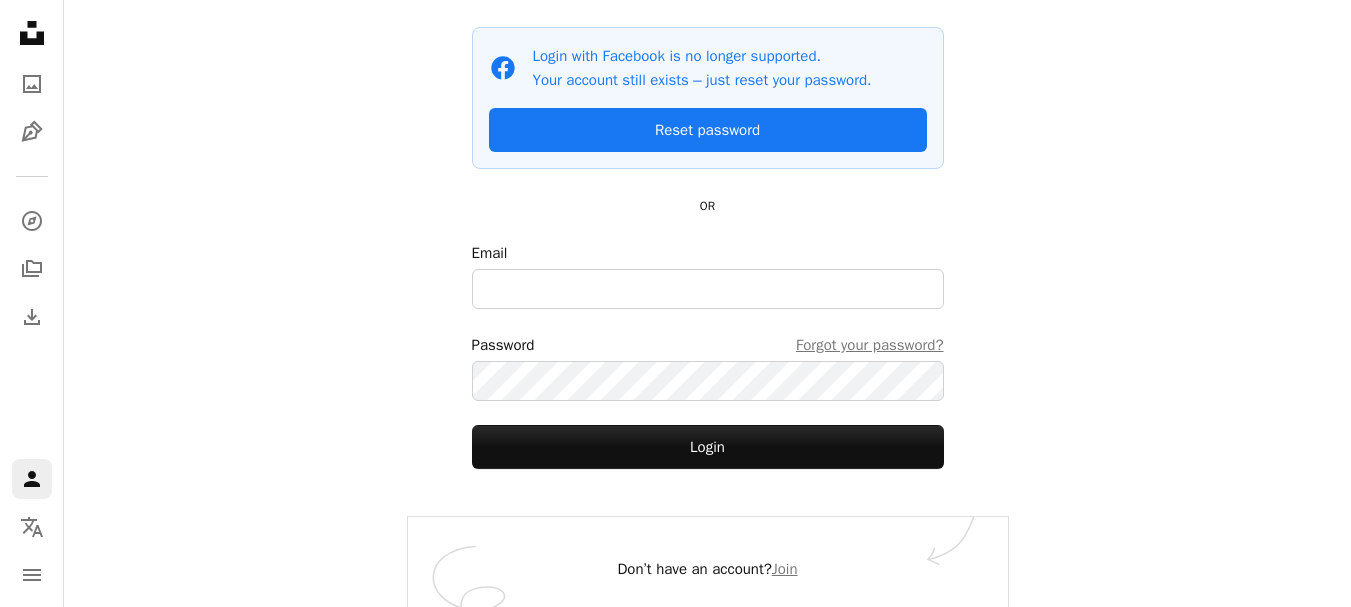 scroll, scrollTop: 203, scrollLeft: 0, axis: vertical 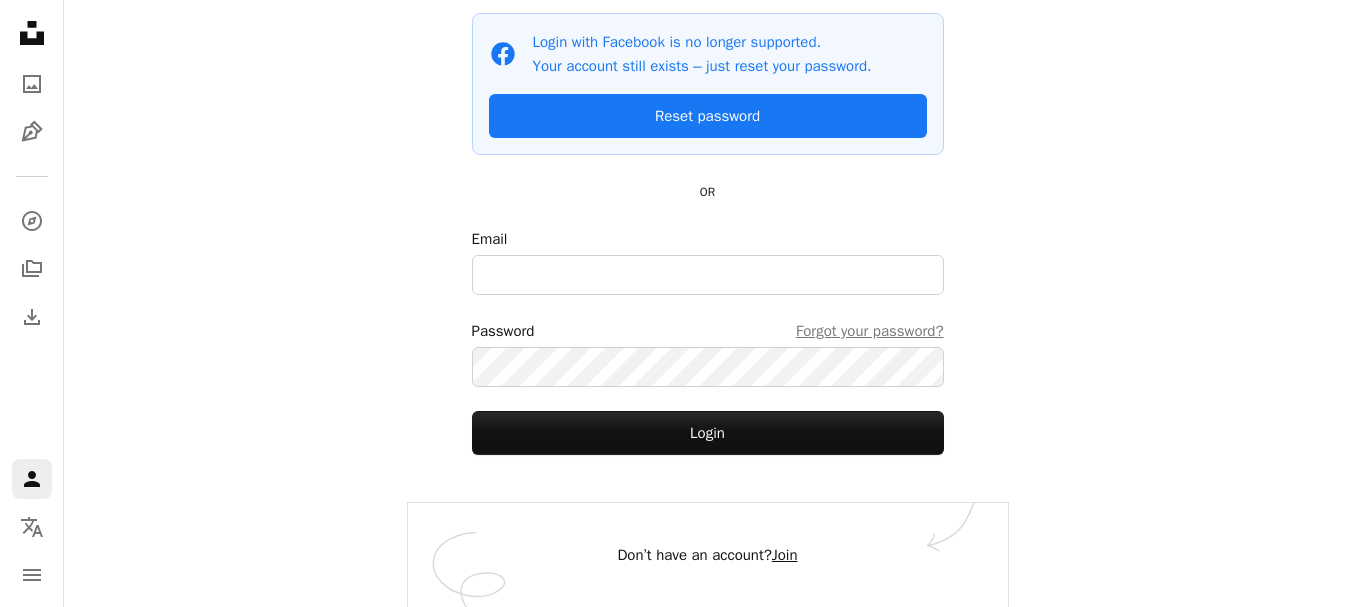 click on "Join" at bounding box center [785, 555] 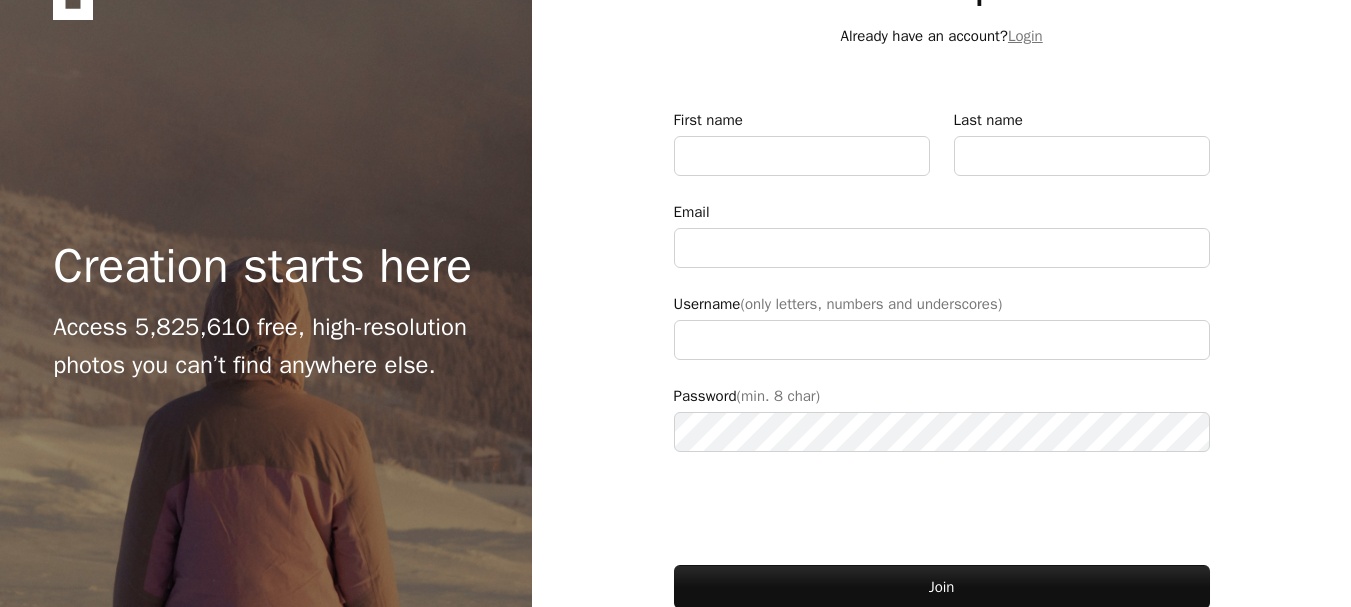 scroll, scrollTop: 38, scrollLeft: 0, axis: vertical 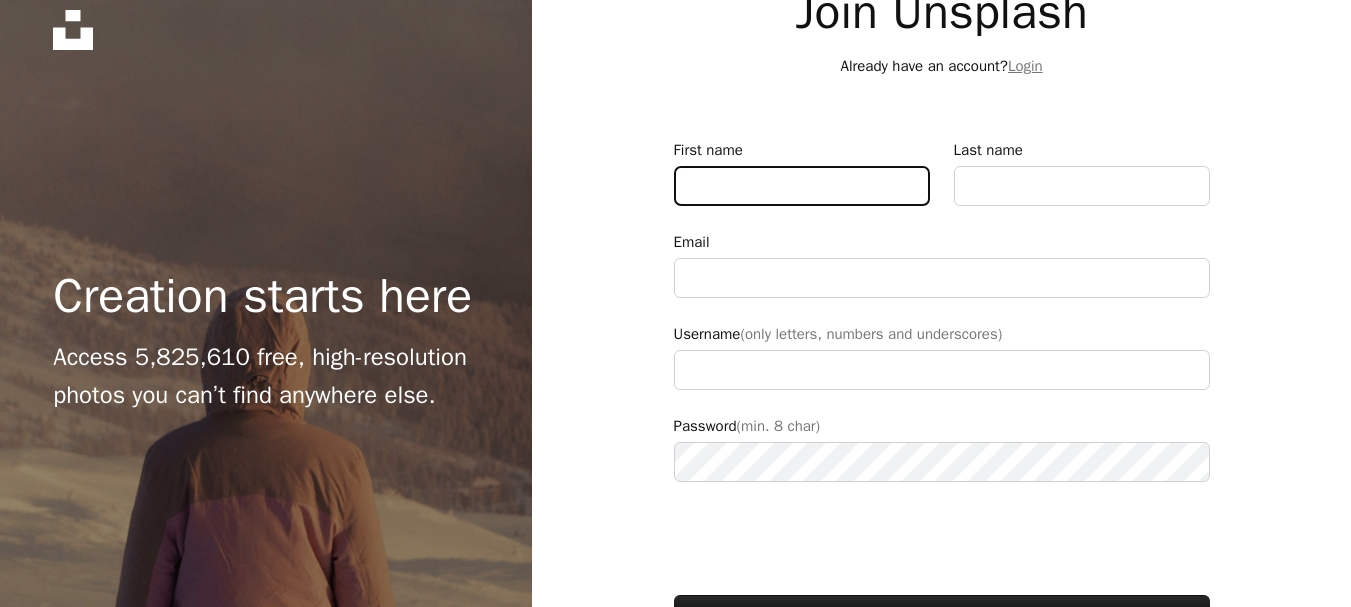 click on "First name" at bounding box center [802, 186] 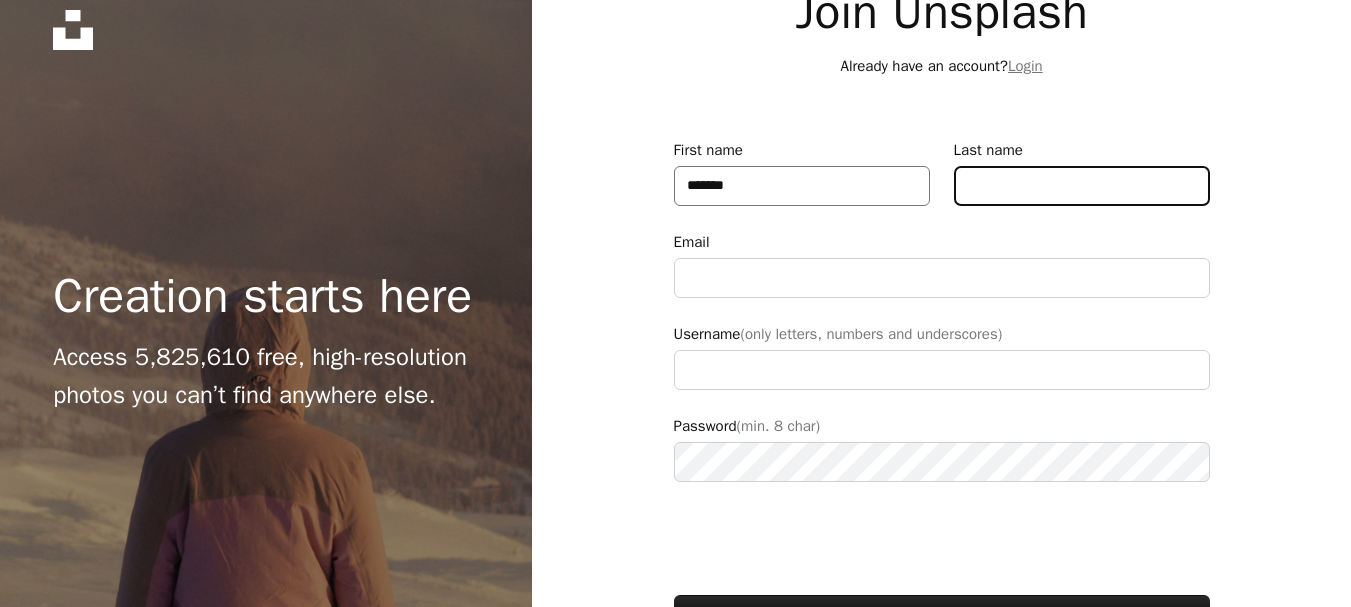 type on "**********" 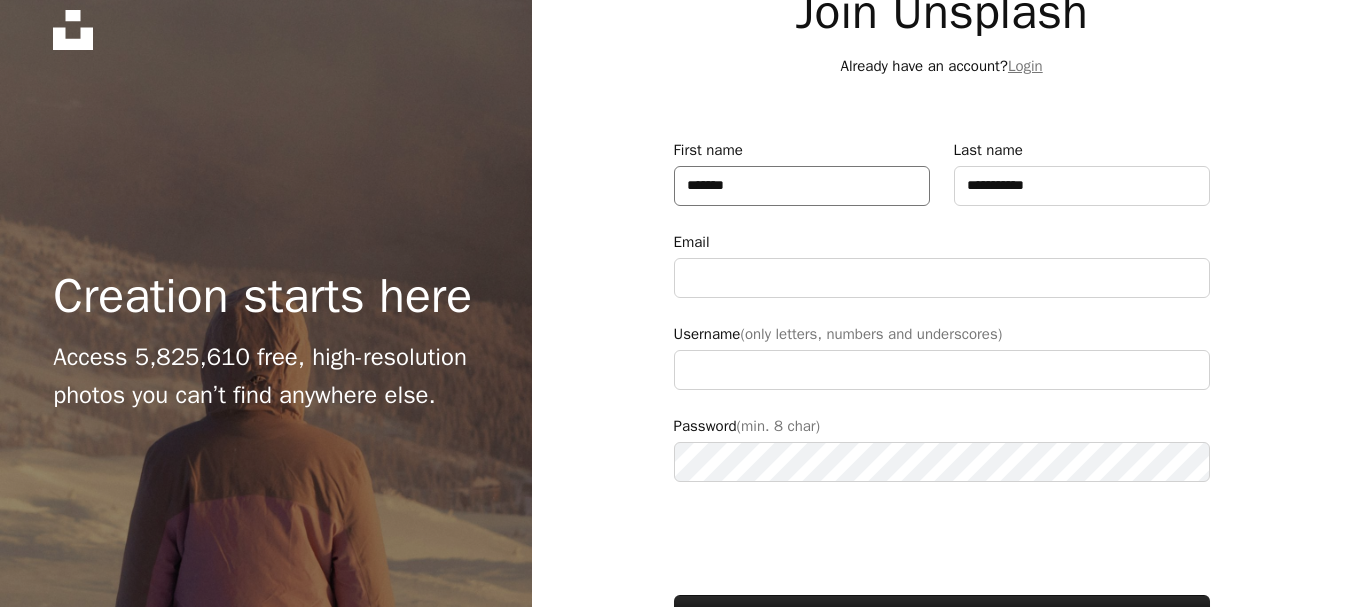 type on "**********" 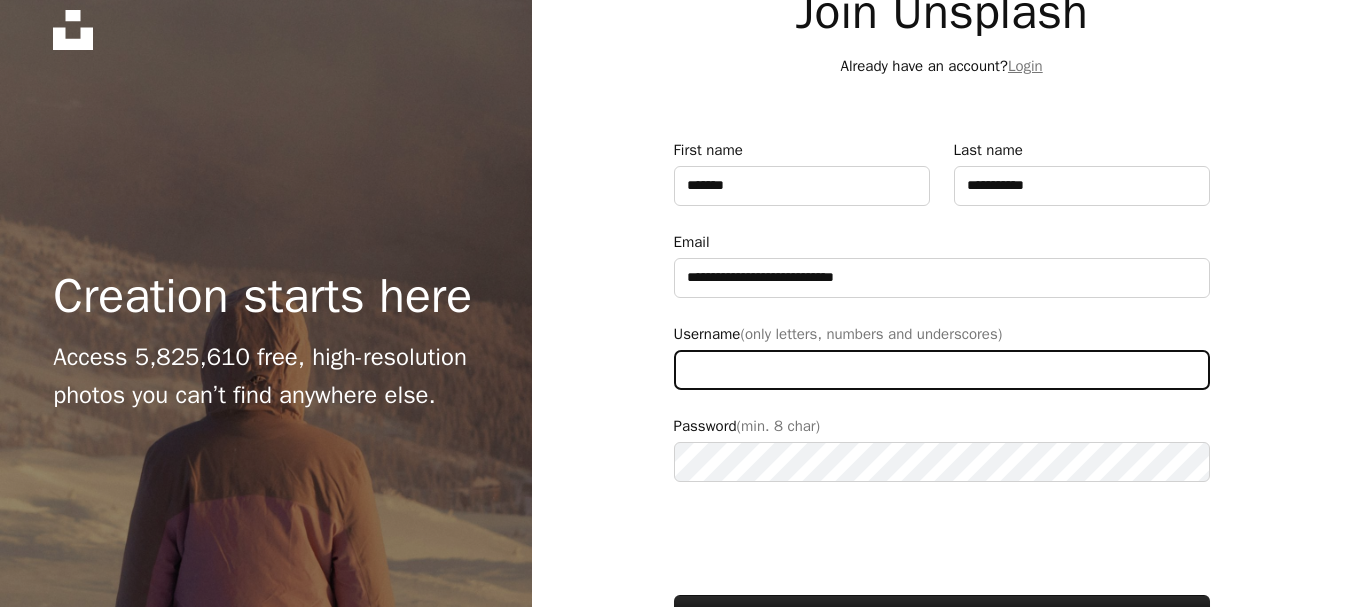 click on "Username  (only letters, numbers and underscores)" at bounding box center (942, 370) 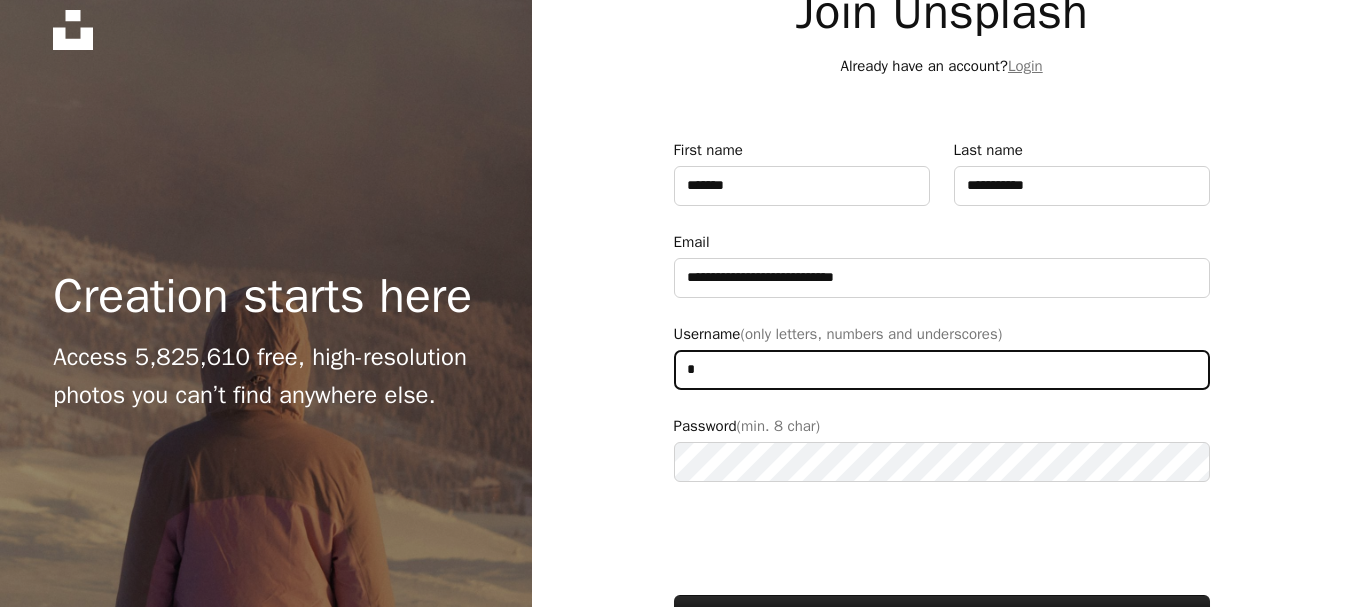 type on "**" 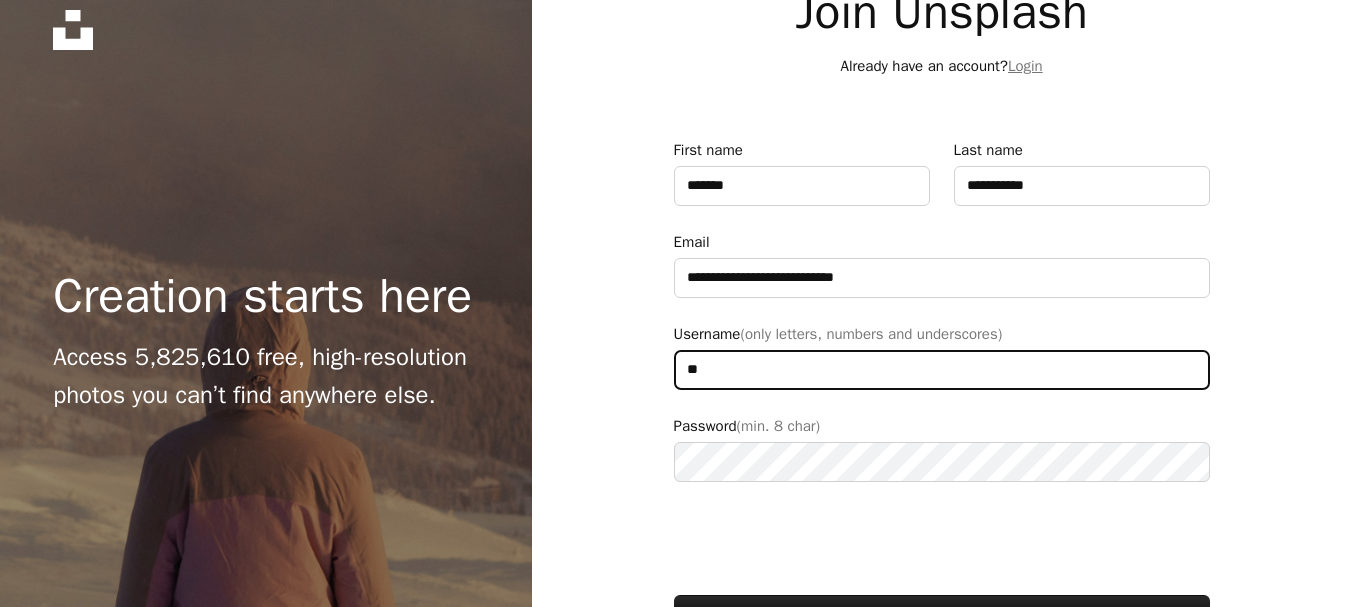 type on "**********" 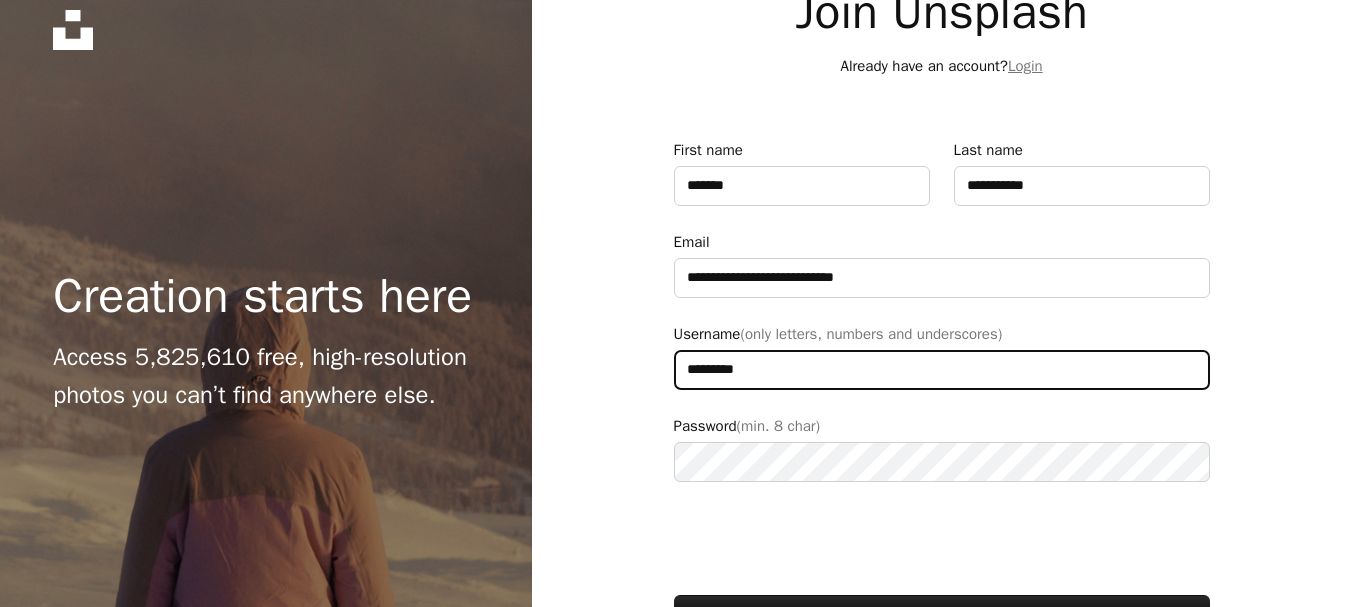 type on "*********" 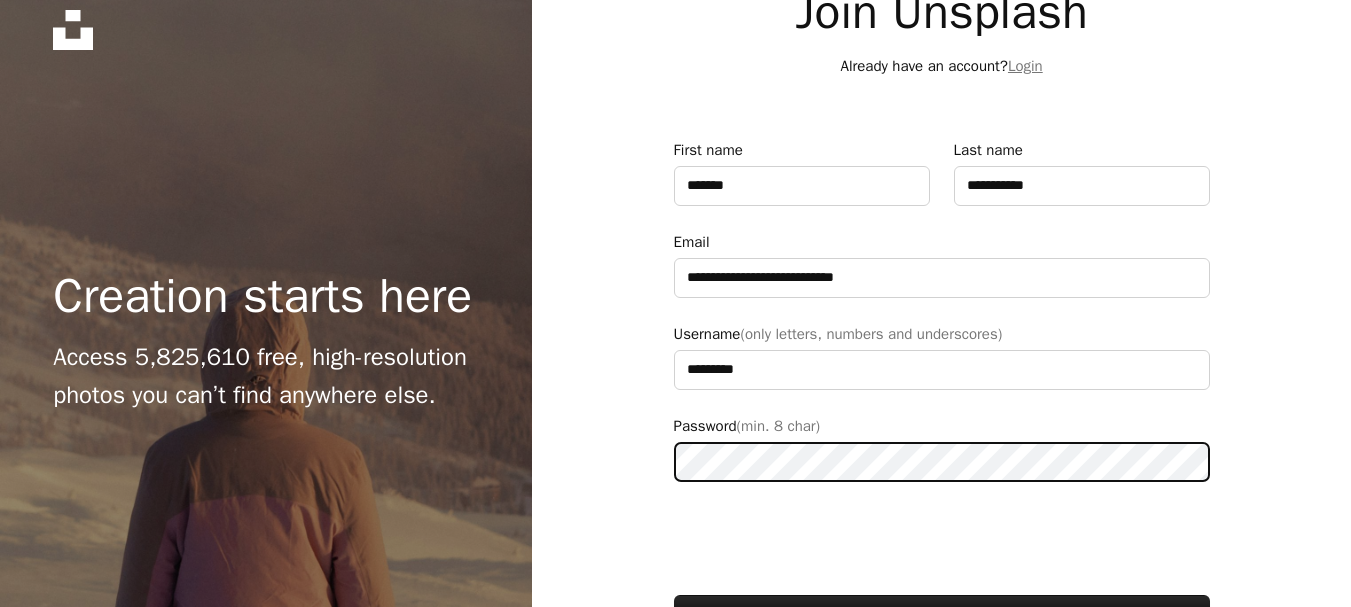 scroll, scrollTop: 138, scrollLeft: 0, axis: vertical 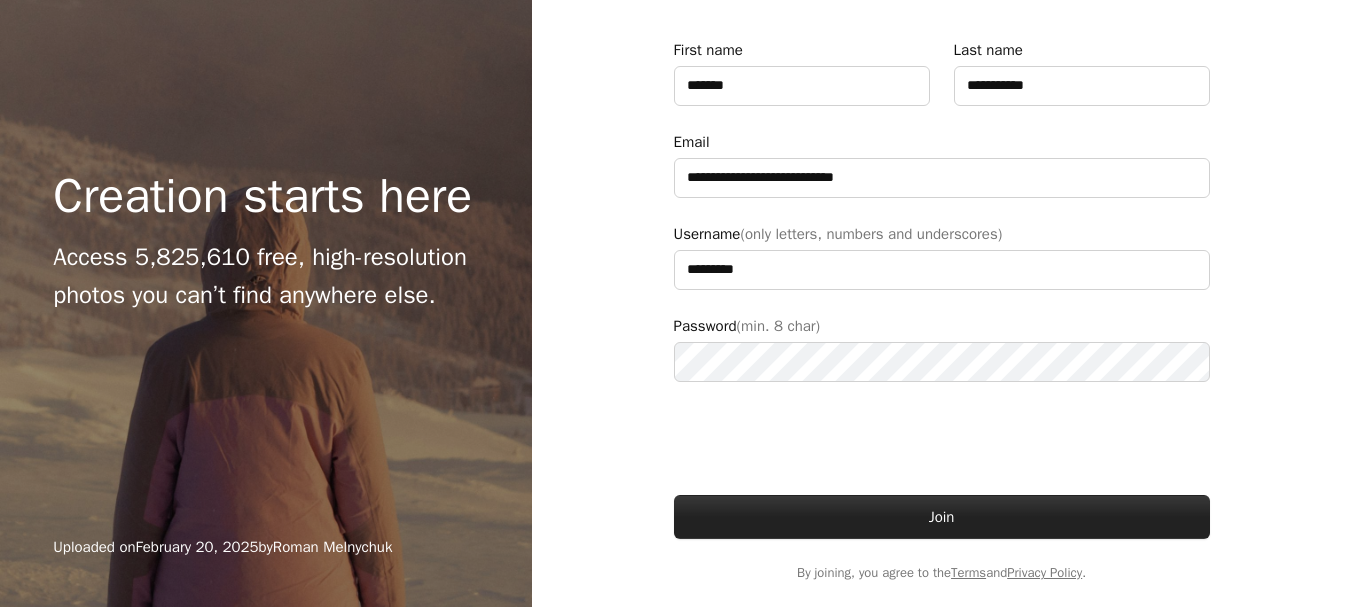 click on "Join" at bounding box center (942, 517) 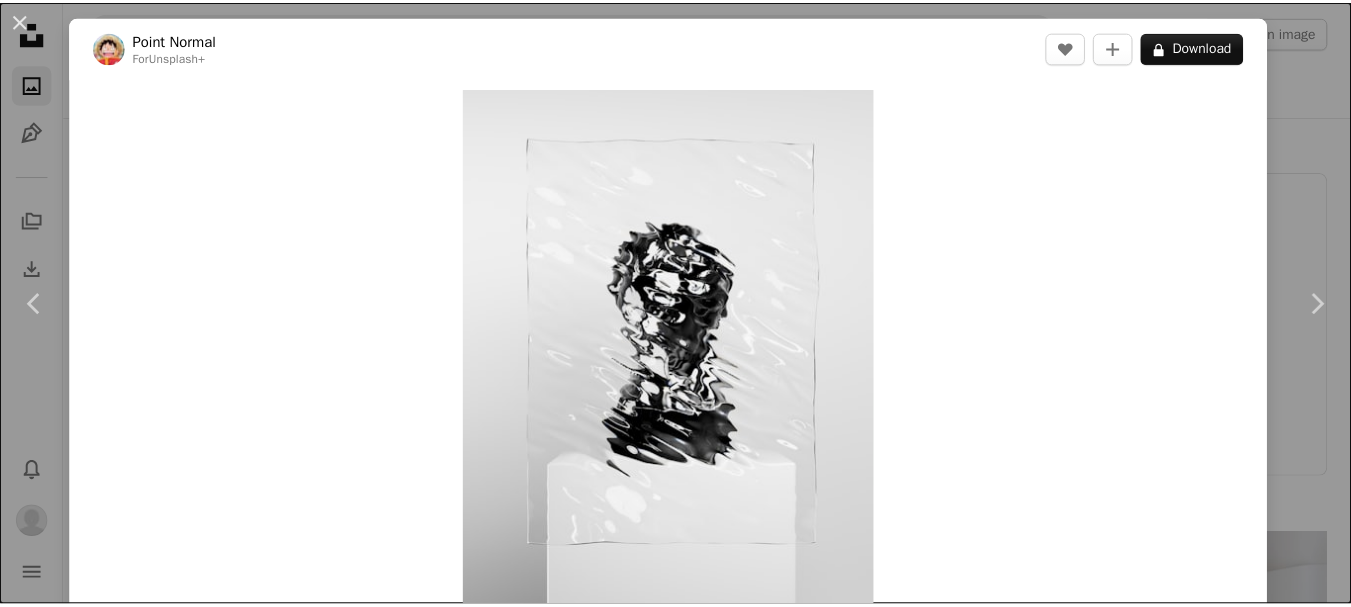 scroll, scrollTop: 800, scrollLeft: 0, axis: vertical 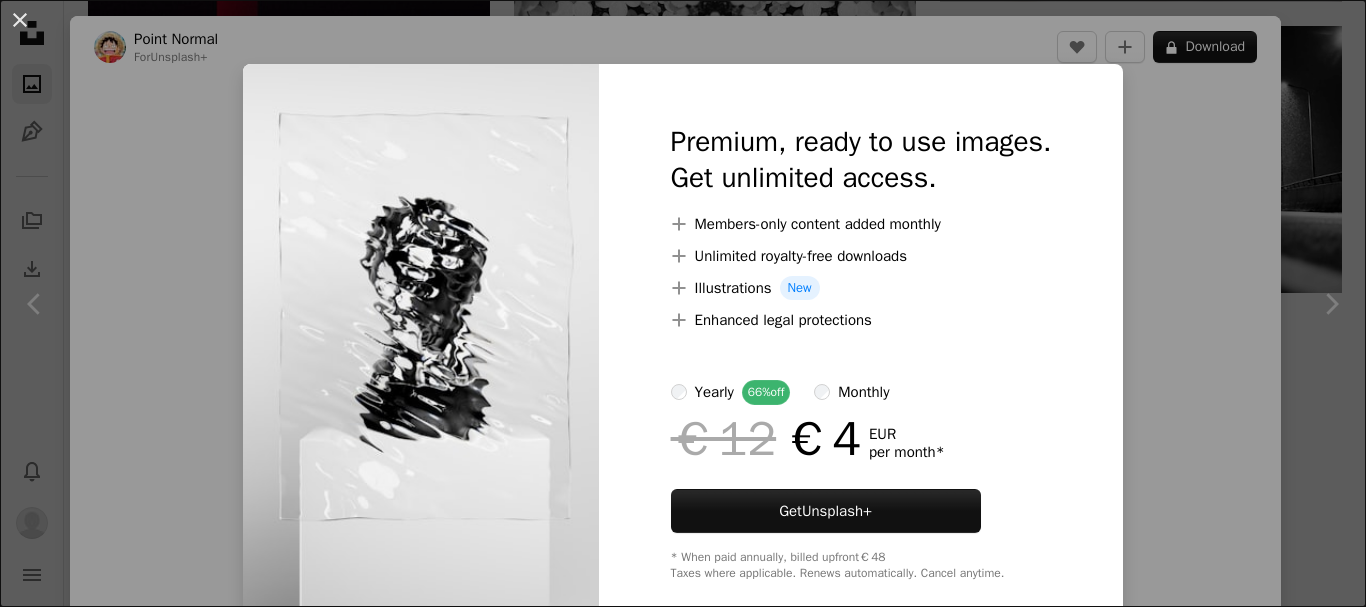 drag, startPoint x: 1298, startPoint y: 169, endPoint x: 1216, endPoint y: 158, distance: 82.73451 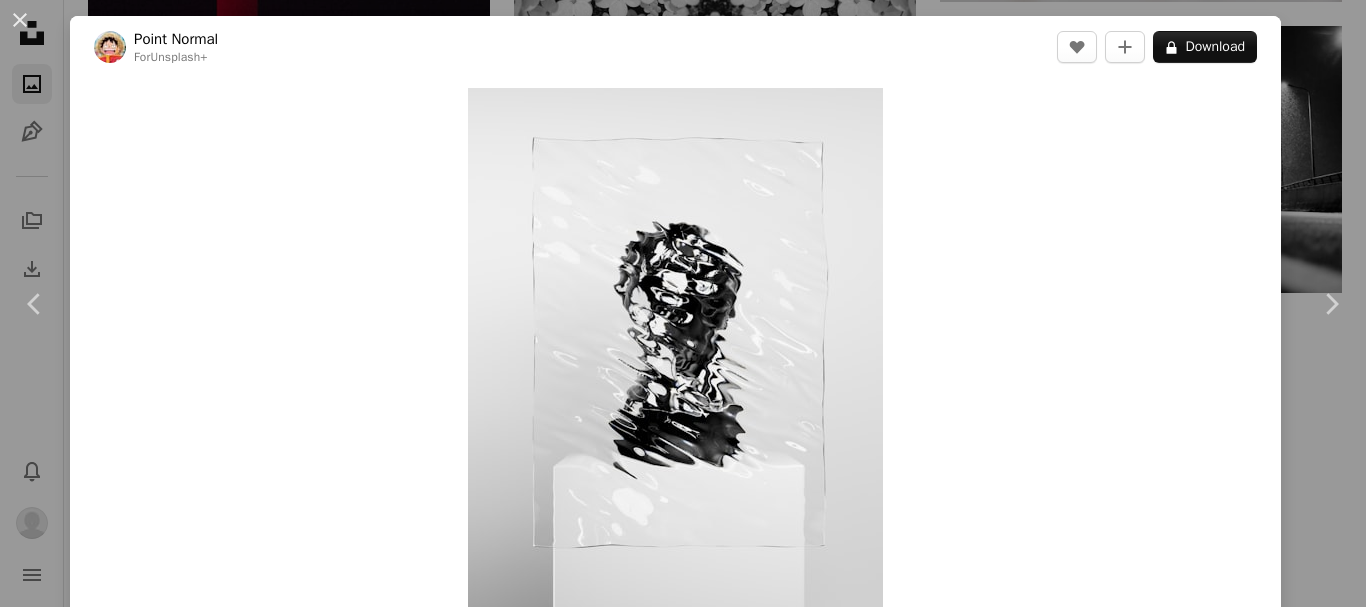 click on "An X shape Chevron left Chevron right Point Normal For  Unsplash+ A heart A plus sign A lock Download Zoom in Featured in 3D Renders A forward-right arrow Share More Actions Calendar outlined Published on  May 13, 2025 Safety Licensed under the  Unsplash+ License pattern 3d render digital image render blurred distortion distorted see through reeded glass obscure From this series Plus sign for Unsplash+ Related images Plus sign for Unsplash+ A heart A plus sign [NAME] For  Unsplash+ A lock Download Plus sign for Unsplash+ A heart A plus sign Resource Database For  Unsplash+ A lock Download Plus sign for Unsplash+ A heart A plus sign [NAME] For  Unsplash+ A lock Download Plus sign for Unsplash+ A heart A plus sign [NAME] For  Unsplash+ A lock Download Plus sign for Unsplash+ A heart A plus sign [NAME] For  Unsplash+ A lock Download Plus sign for Unsplash+ A heart A plus sign [NAME] For  Unsplash+ A lock Download Plus sign for Unsplash+ A heart A plus sign A. C. For  Unsplash+ A lock Download Plus sign for Unsplash+ A heart A plus sign [NAME] For  A lock" at bounding box center (683, 303) 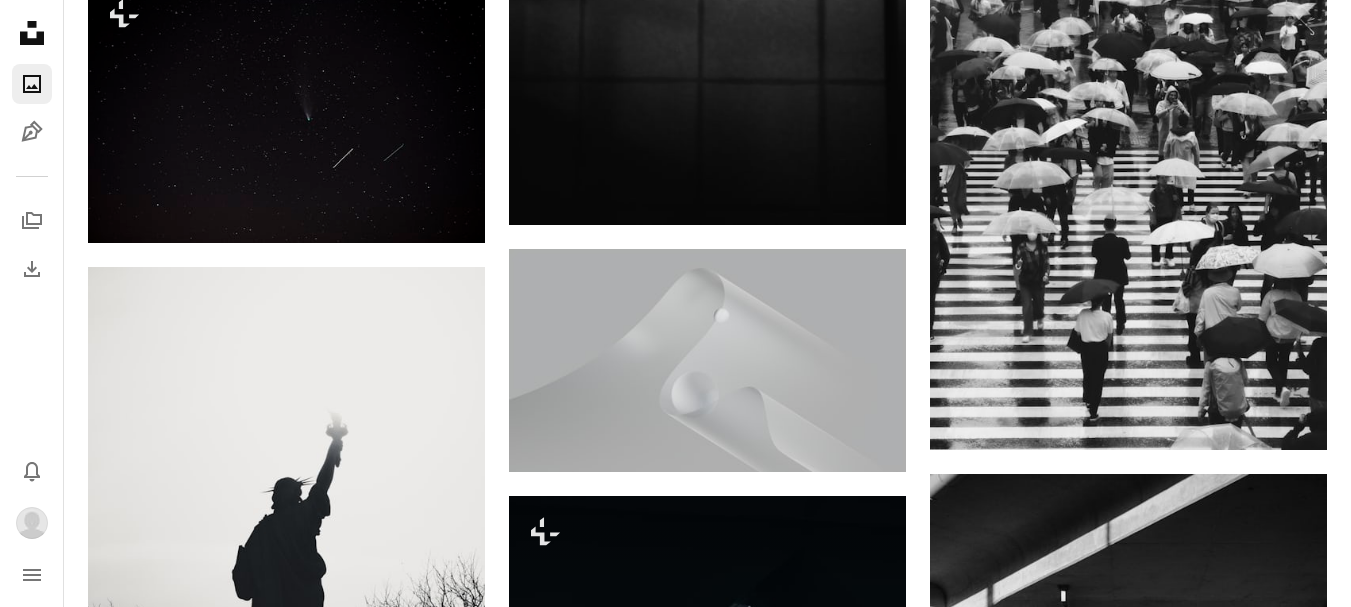 scroll, scrollTop: 3300, scrollLeft: 0, axis: vertical 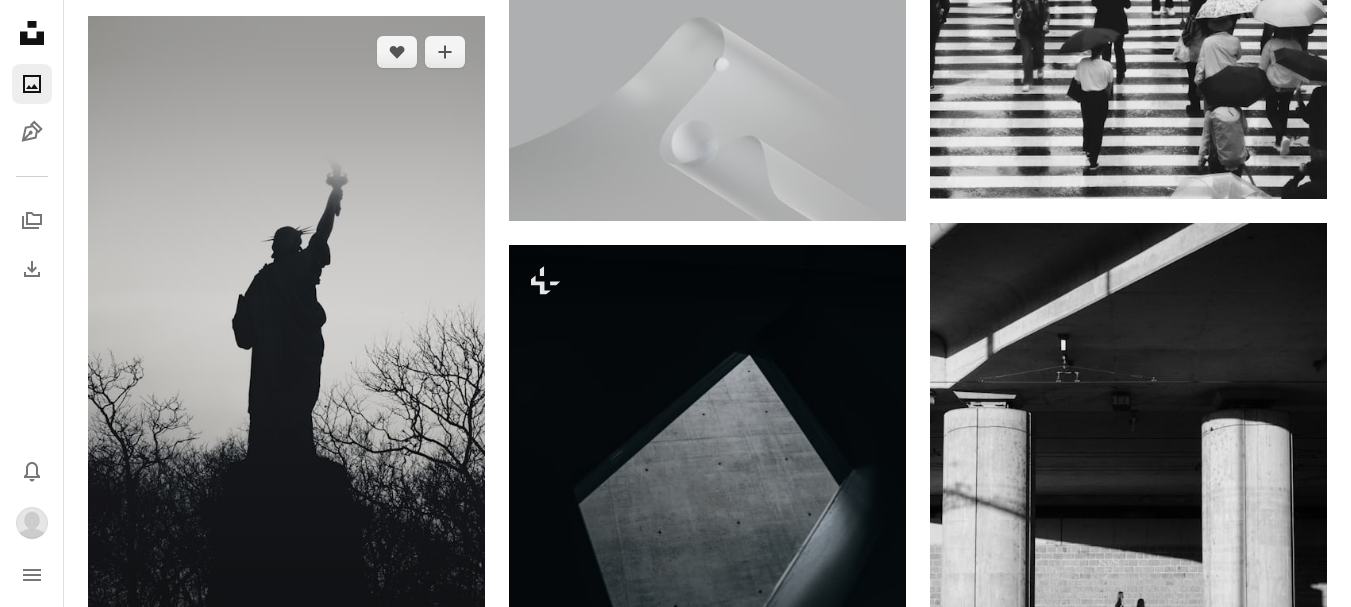 click at bounding box center [286, 343] 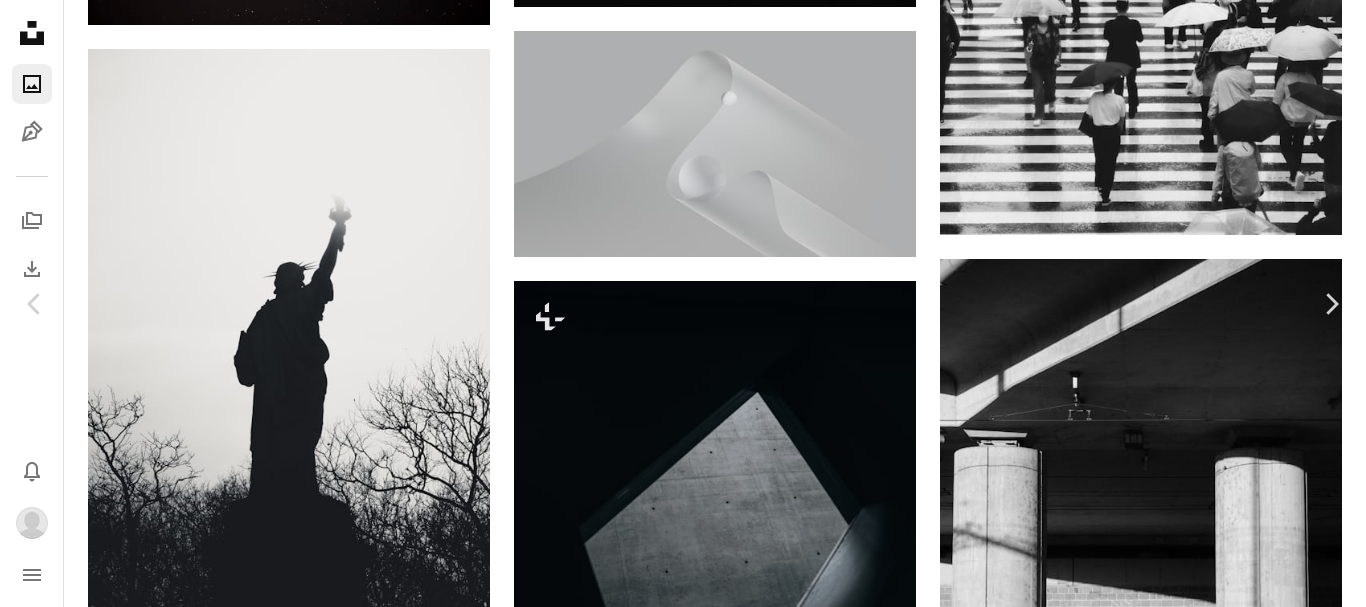 click on "Download" at bounding box center [1181, 4518] 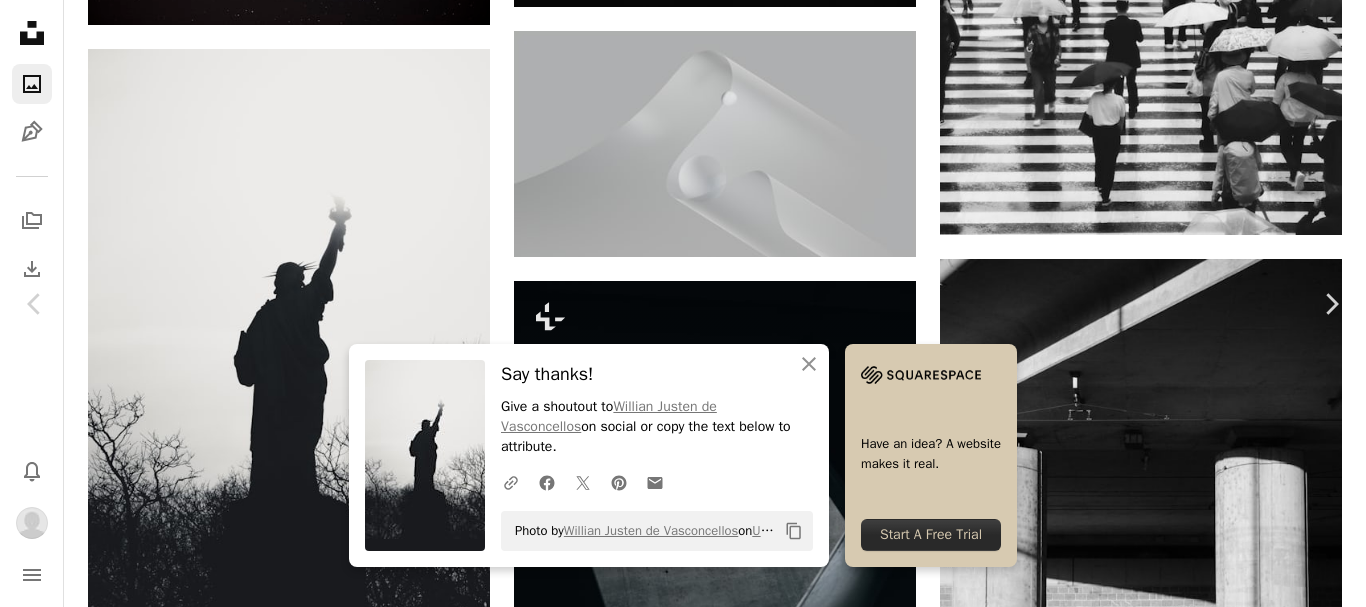 click on "Zoom in" at bounding box center [675, 4849] 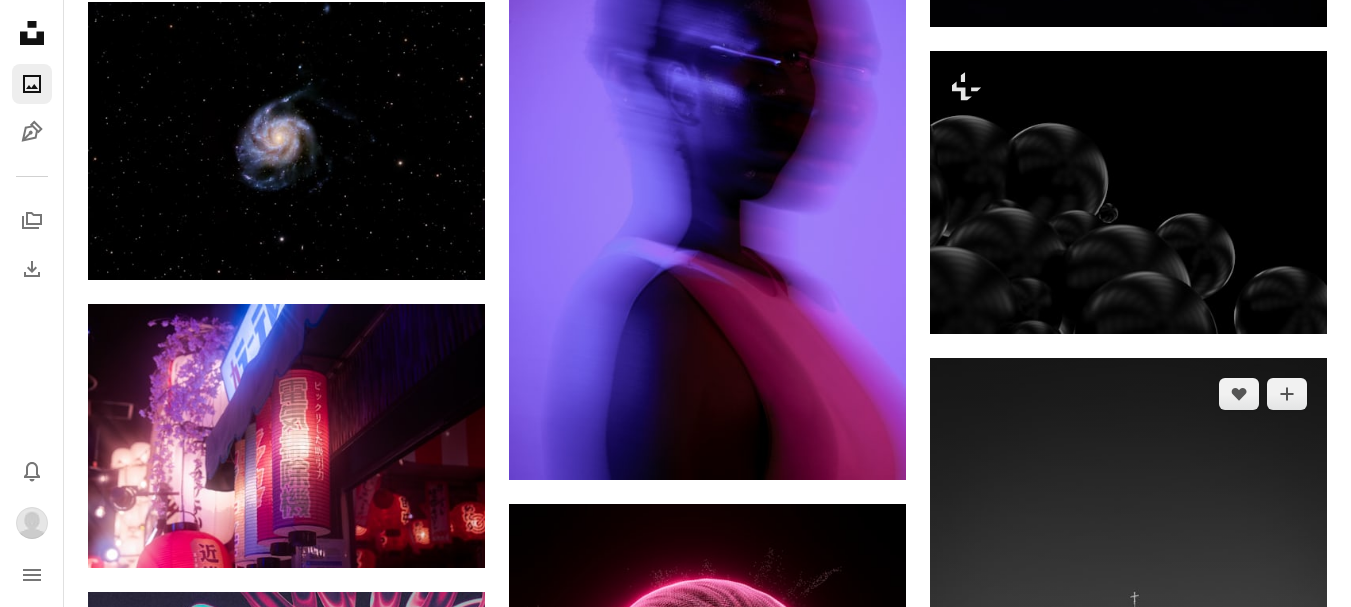 scroll, scrollTop: 5400, scrollLeft: 0, axis: vertical 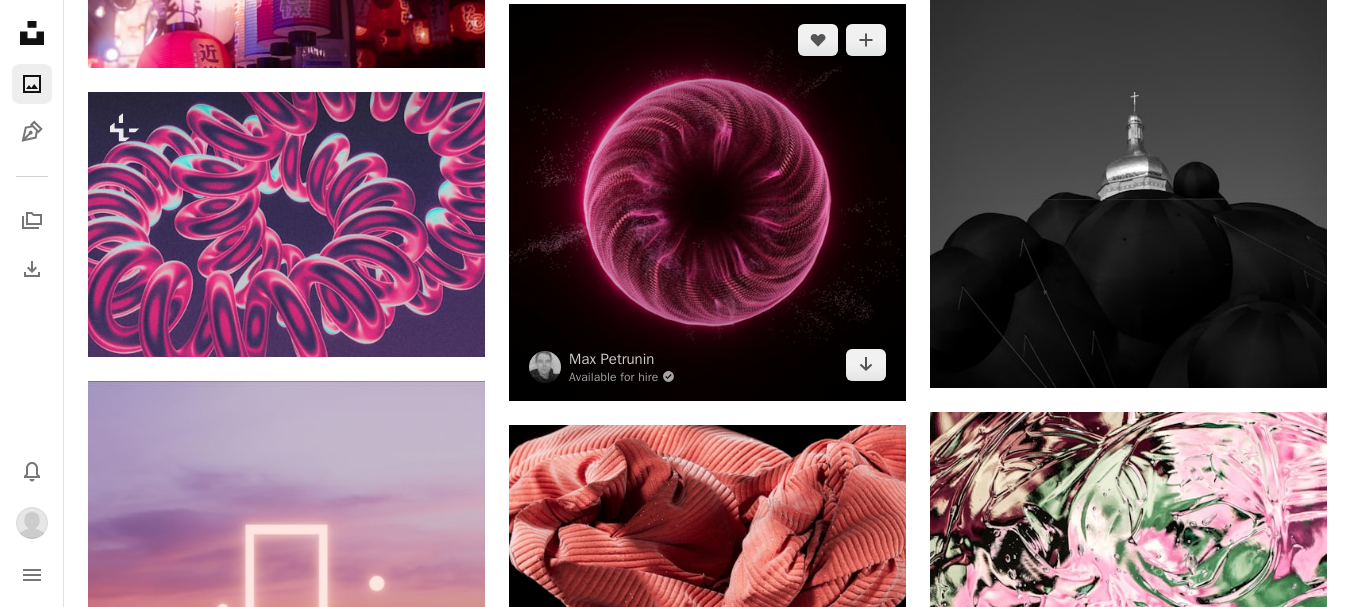click at bounding box center [707, 202] 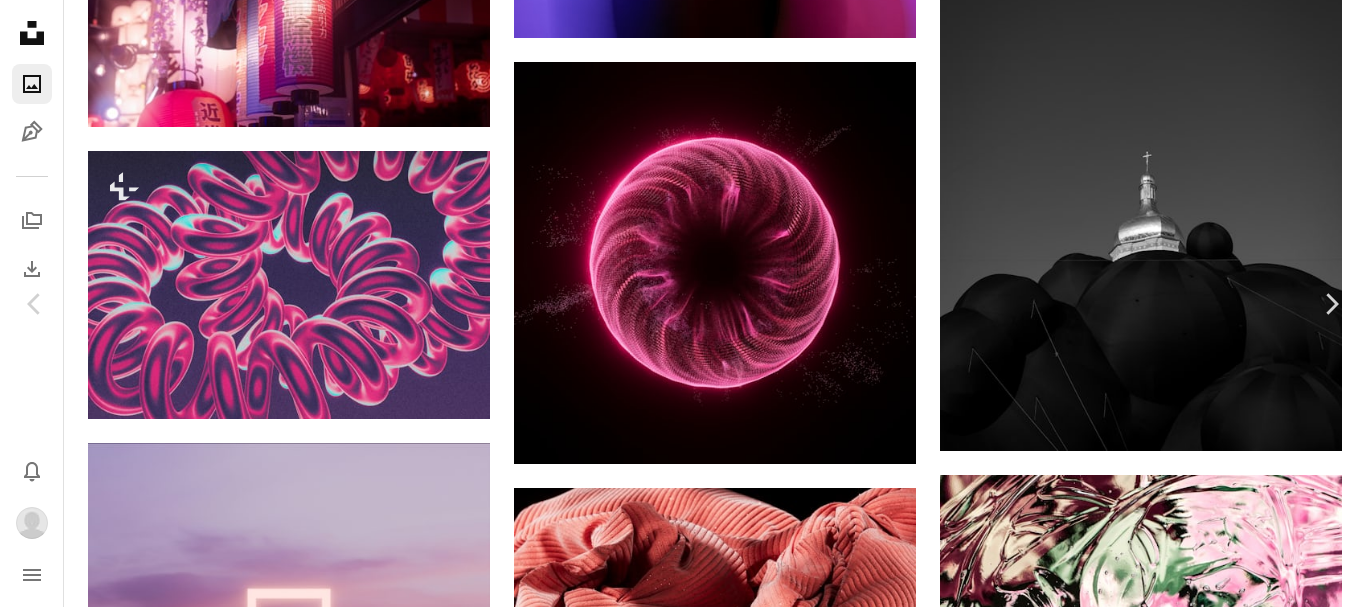 click on "Download" at bounding box center [1181, 4169] 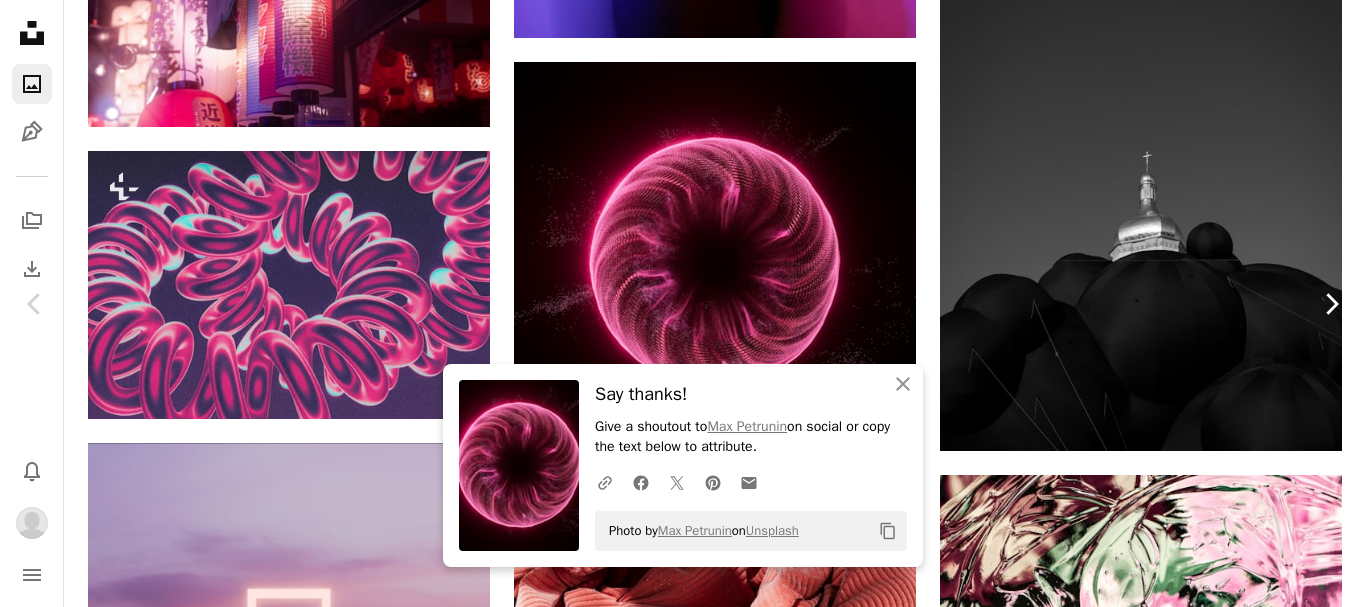 click on "Chevron right" at bounding box center [1331, 304] 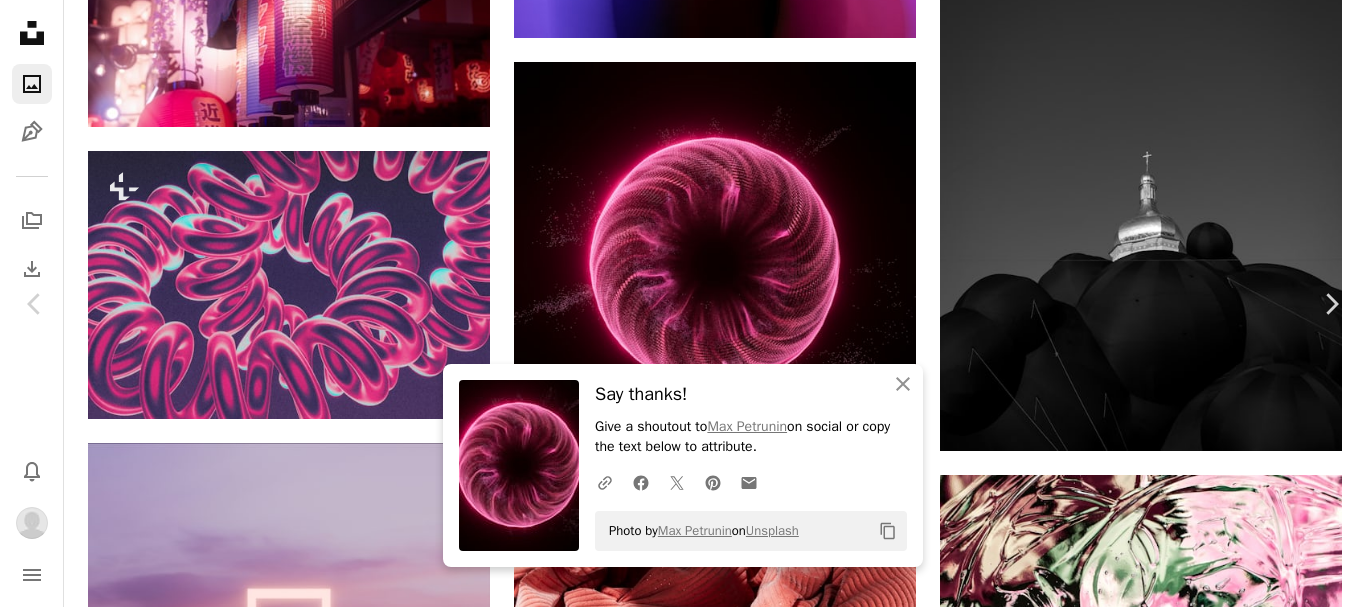 drag, startPoint x: 1303, startPoint y: 255, endPoint x: 684, endPoint y: 7, distance: 666.8321 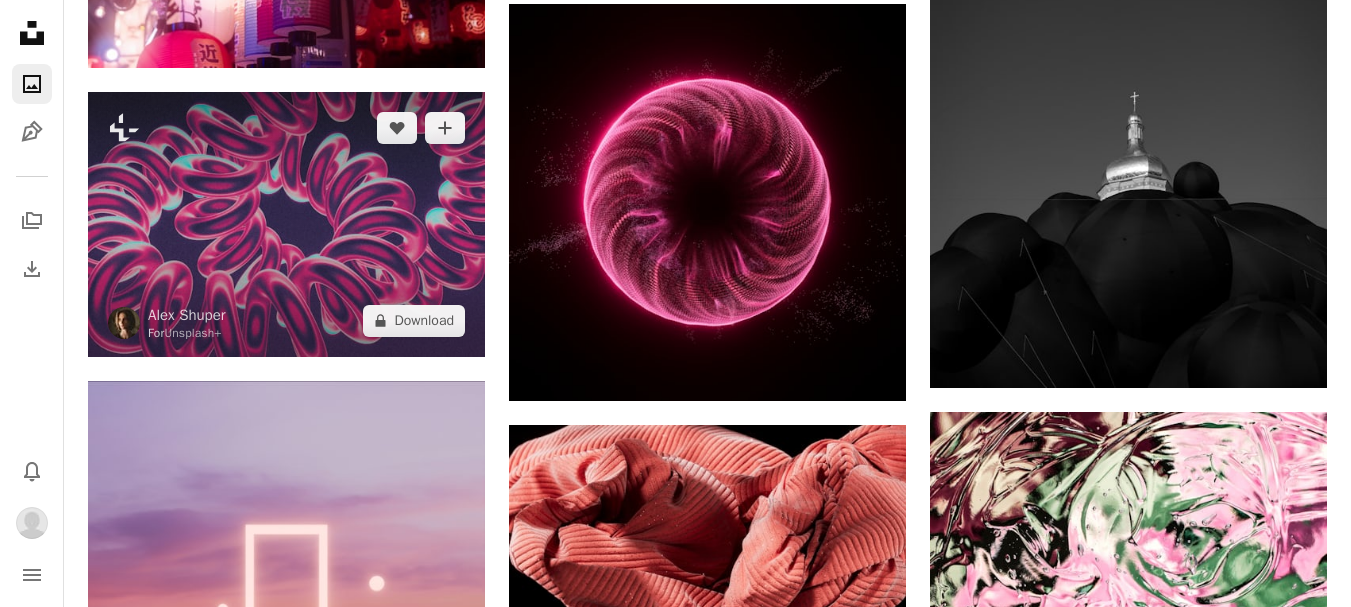 click at bounding box center [286, 224] 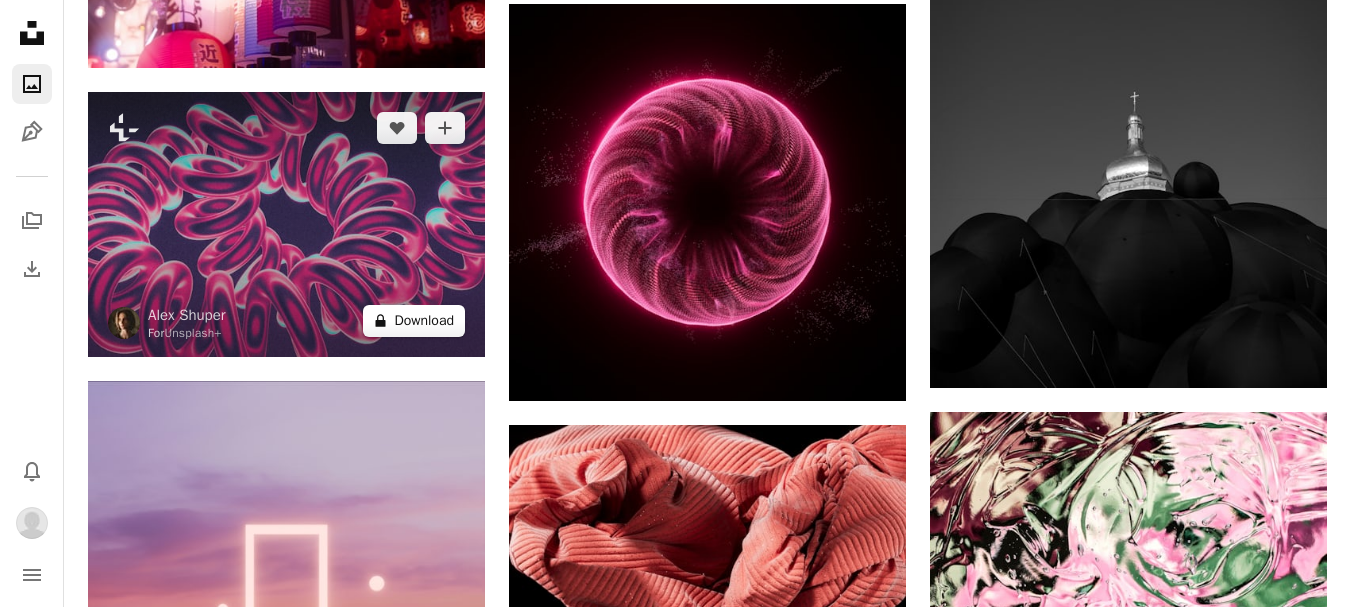 click on "A lock Download" at bounding box center (414, 321) 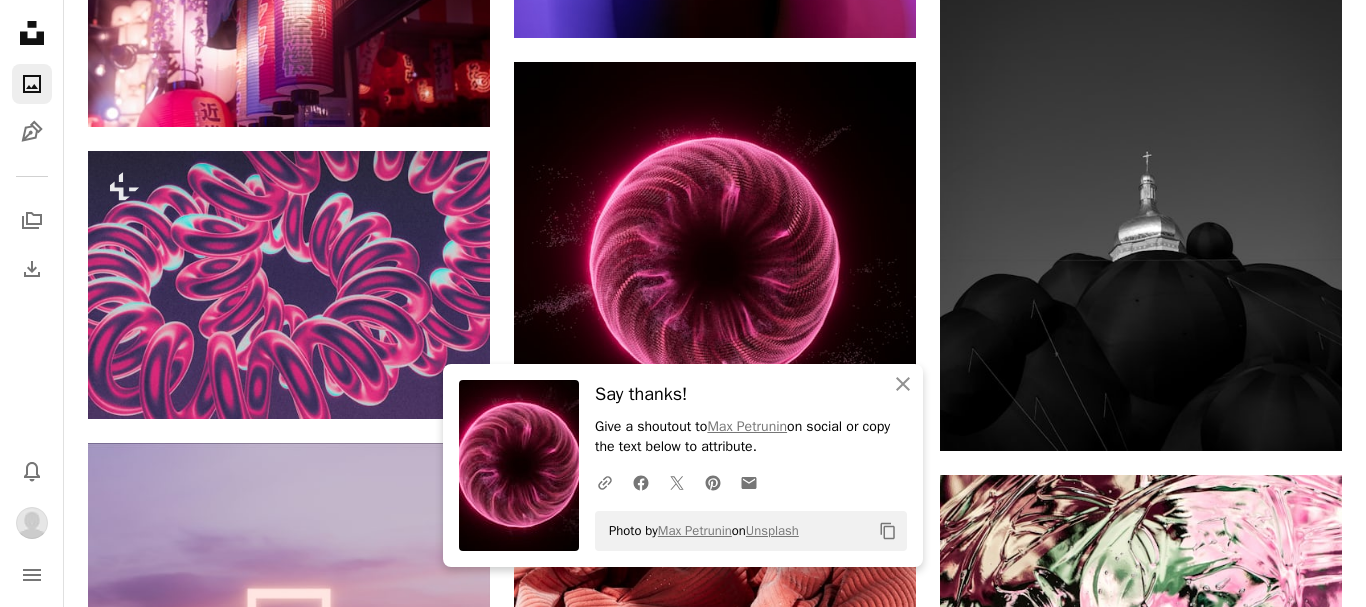 click on "An X shape An X shape Close Say thanks! Give a shoutout to  [NAME]  on social or copy the text below to attribute. A URL sharing icon (chains) Facebook icon X (formerly Twitter) icon Pinterest icon An envelope Photo by  [NAME]  on  Unsplash
Copy content Premium, ready to use images. Get unlimited access. A plus sign Members-only content added monthly A plus sign Unlimited royalty-free downloads A plus sign Illustrations  New A plus sign Enhanced legal protections yearly 66%  off monthly €12   €4 EUR per month * Get  Unsplash+ * When paid annually, billed upfront  €48 Taxes where applicable. Renews automatically. Cancel anytime." at bounding box center [683, 4425] 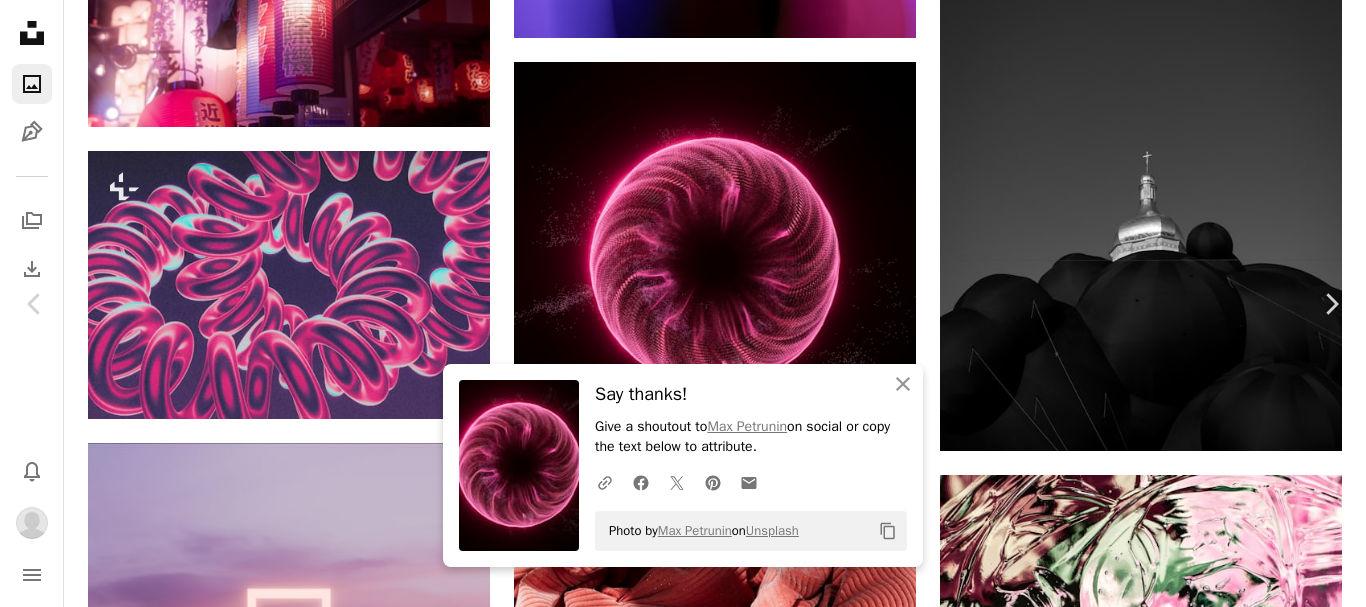 click on "An X shape Chevron left Chevron right An X shape Close Say thanks! Give a shoutout to  [NAME]  on social or copy the text below to attribute. A URL sharing icon (chains) Facebook icon X (formerly Twitter) icon Pinterest icon An envelope Photo by  [NAME]  on  Unsplash
Copy content [NAME] For  Unsplash+ A heart A plus sign A lock Download Zoom in A forward-right arrow Share More Actions 3D wallpaper in a nostalgic retro style with grainy texture and vintage color palette. Calendar outlined Published  5 days ago Safety Licensed under the  Unsplash+ License wallpaper background abstract vintage minimalist backdrop retro 3d render digital image digital art grain retro wallpaper nostalgia 3d art film grain nostalgic 3d image renders digital render retro aesthetic From this series Chevron right Plus sign for Unsplash+ Plus sign for Unsplash+ Plus sign for Unsplash+ Plus sign for Unsplash+ Plus sign for Unsplash+ Related images Plus sign for Unsplash+ A heart A plus sign A. C. For  Unsplash+" at bounding box center [683, 4425] 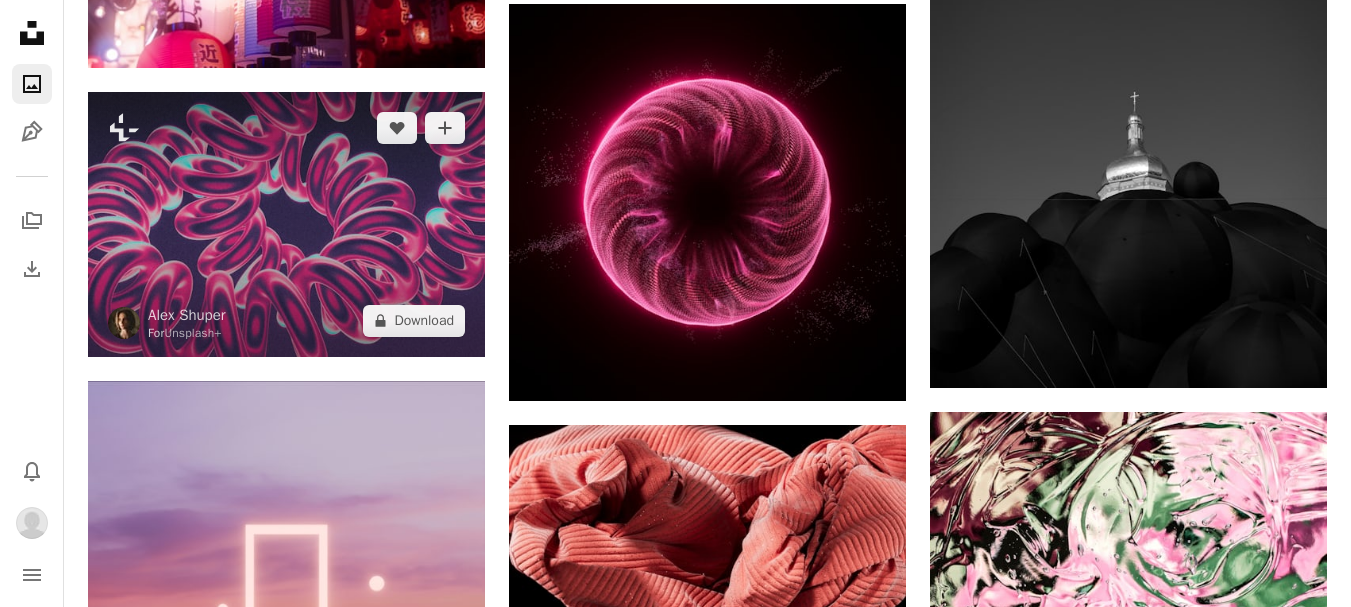 click at bounding box center (286, 224) 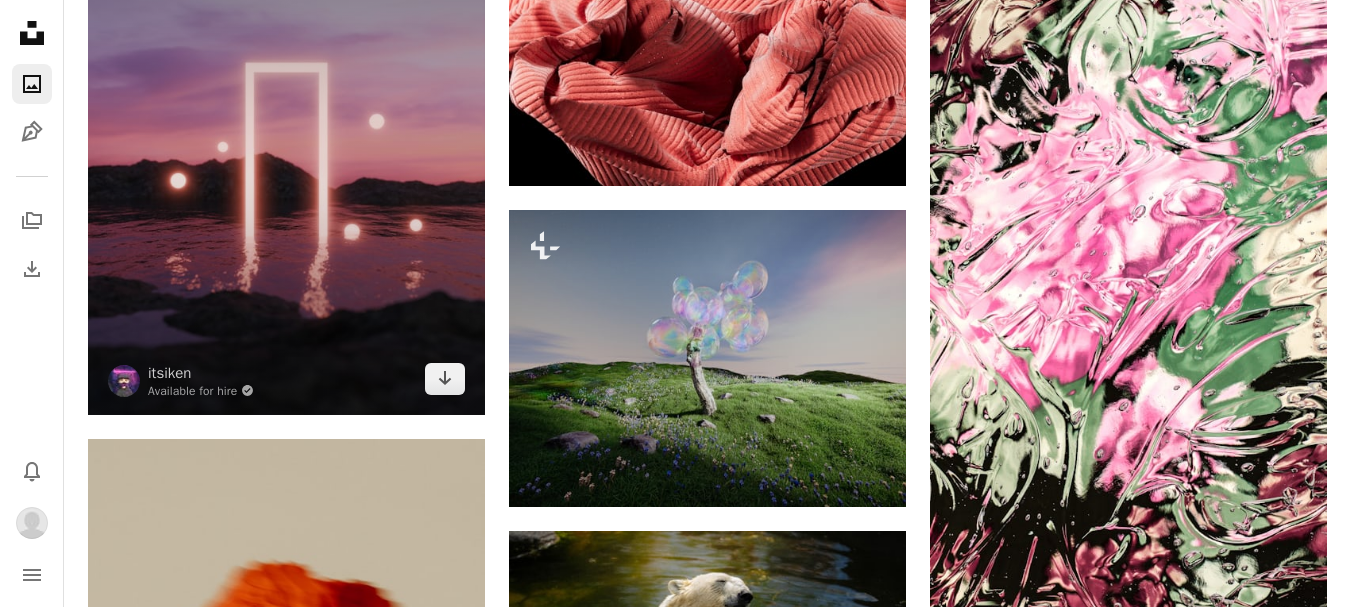 scroll, scrollTop: 5800, scrollLeft: 0, axis: vertical 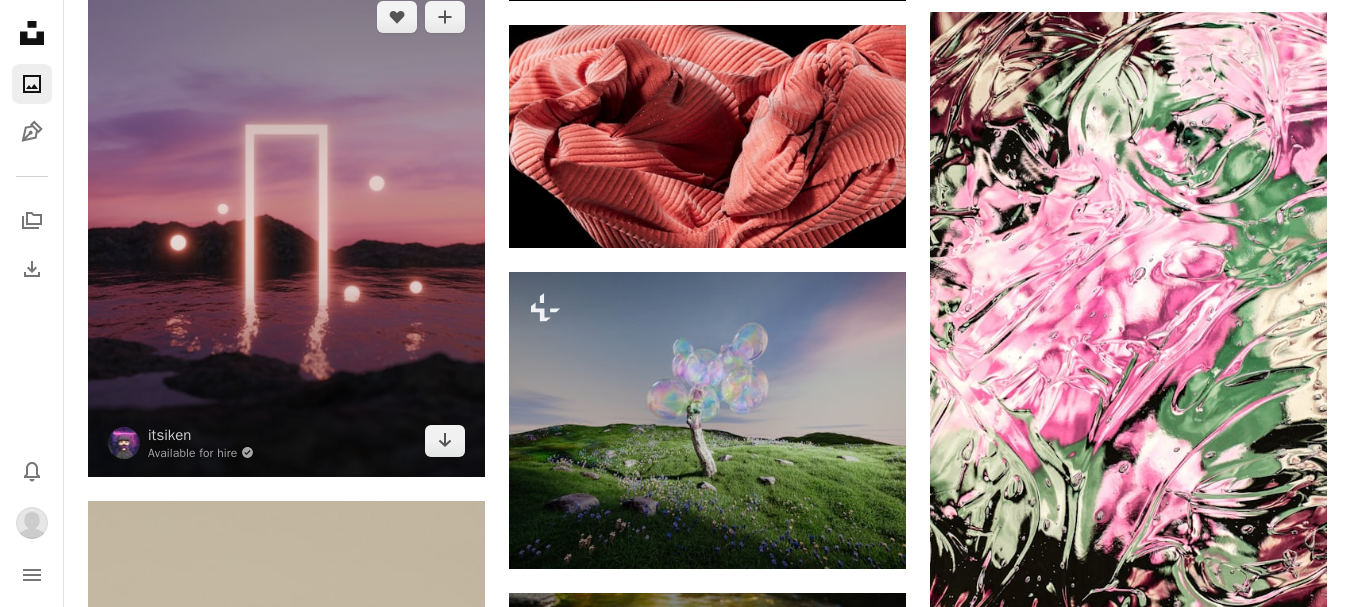click at bounding box center (286, 229) 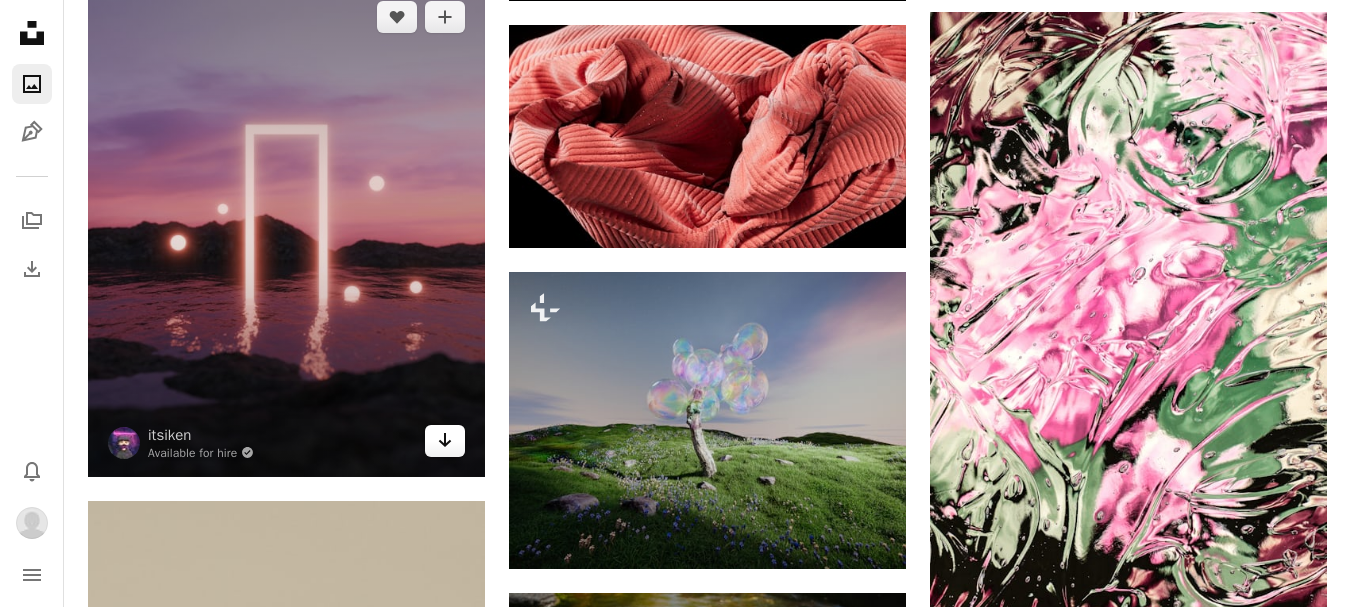 click on "Arrow pointing down" 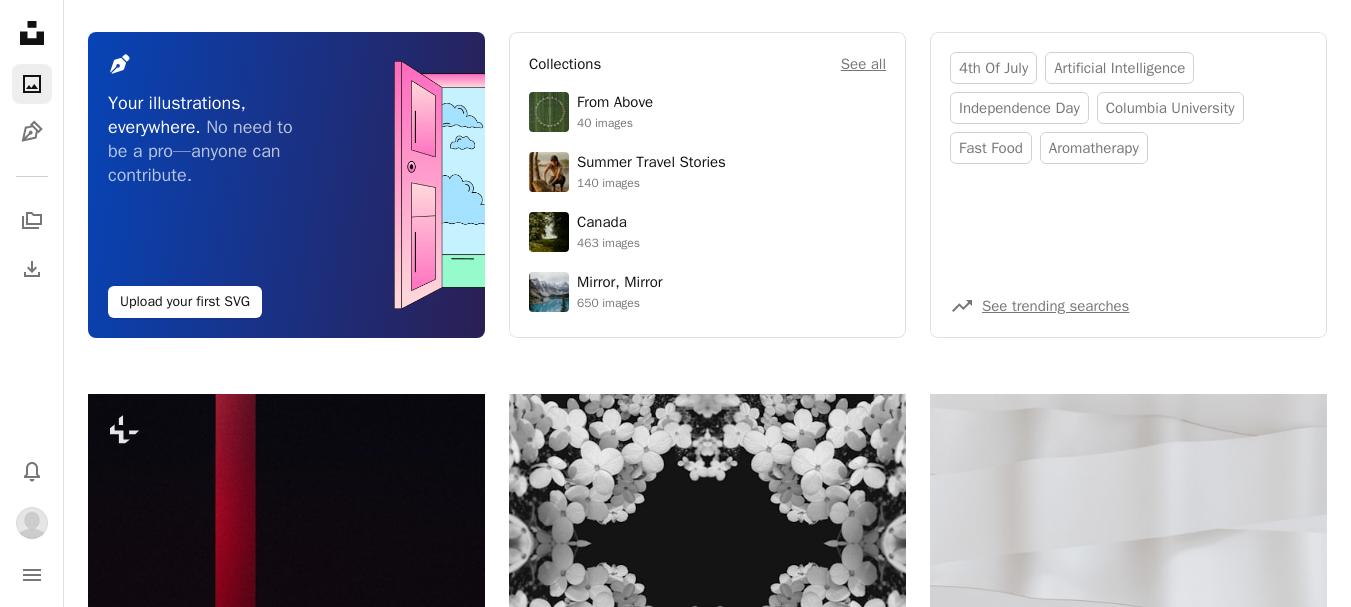 scroll, scrollTop: 0, scrollLeft: 0, axis: both 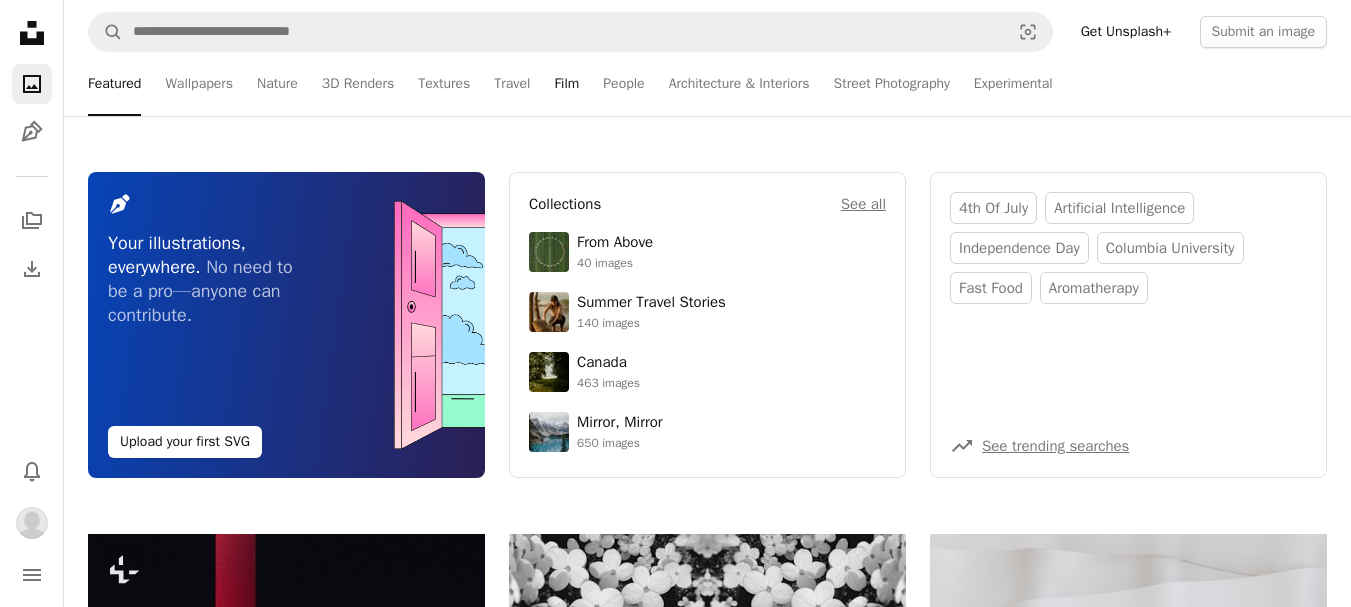 click on "Film" at bounding box center (566, 84) 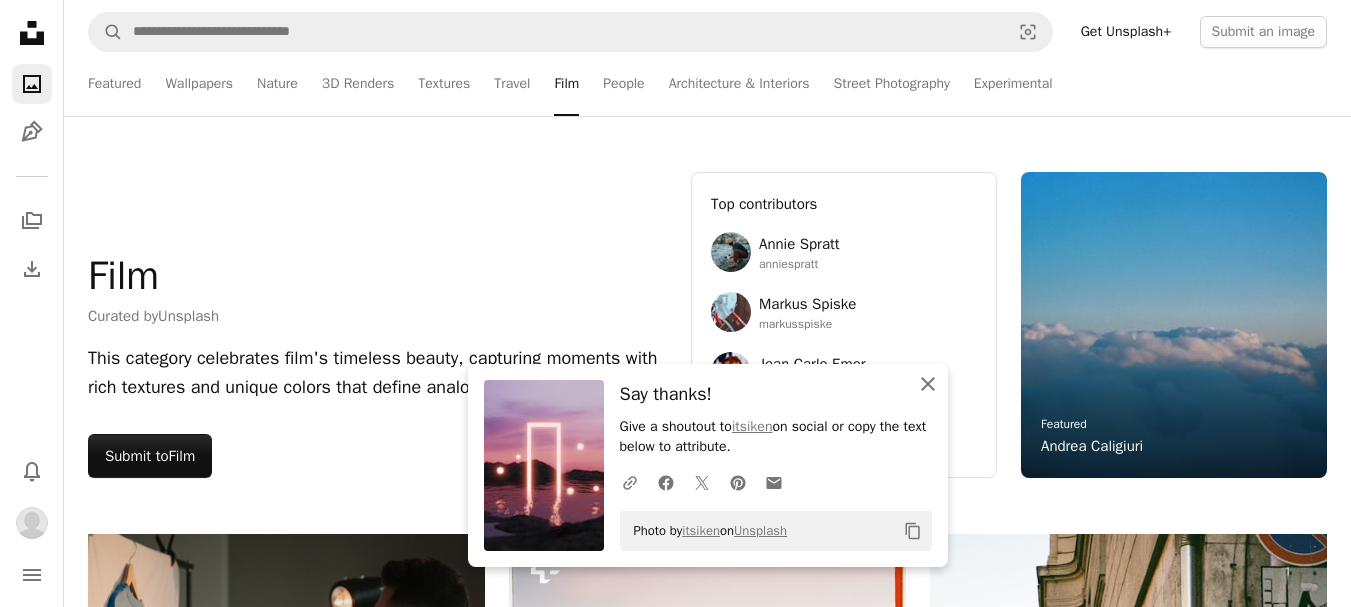 click on "An X shape" 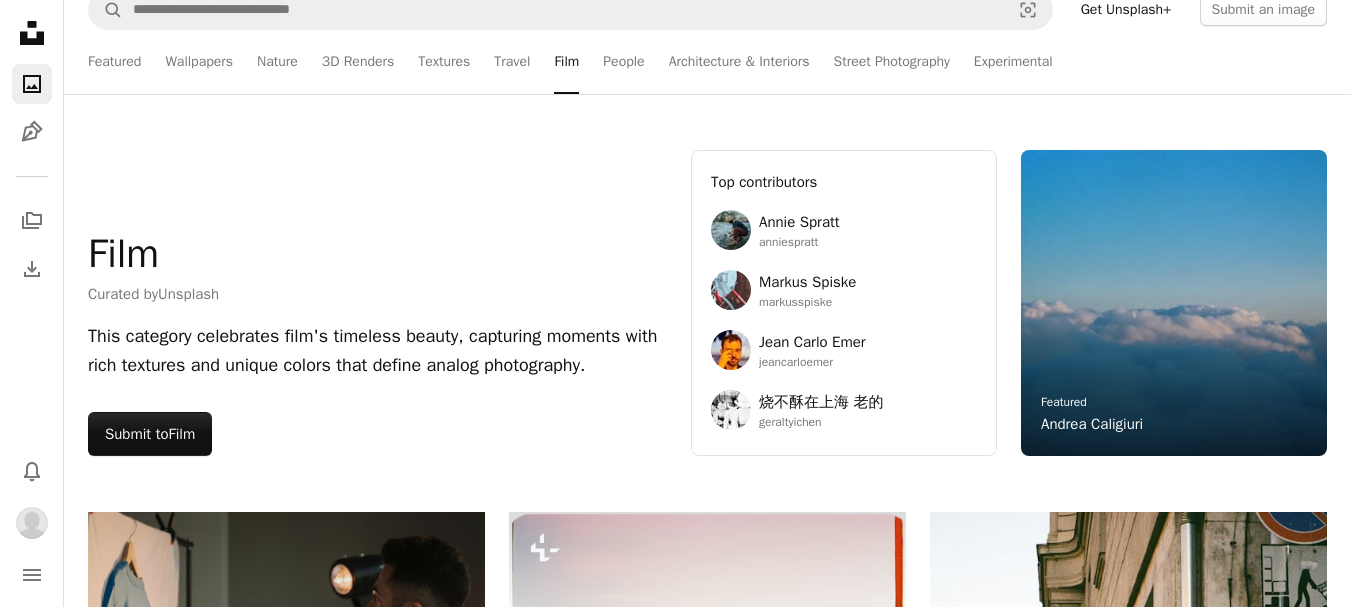 scroll, scrollTop: 0, scrollLeft: 0, axis: both 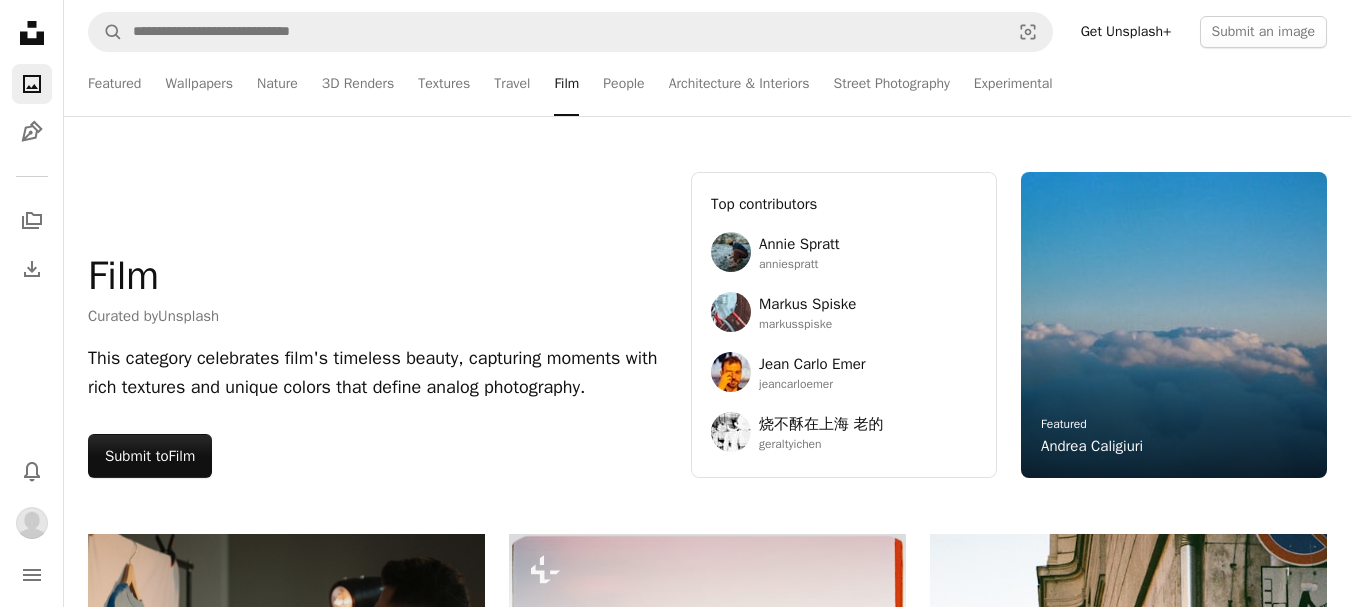 click on "Unsplash logo Unsplash Home" 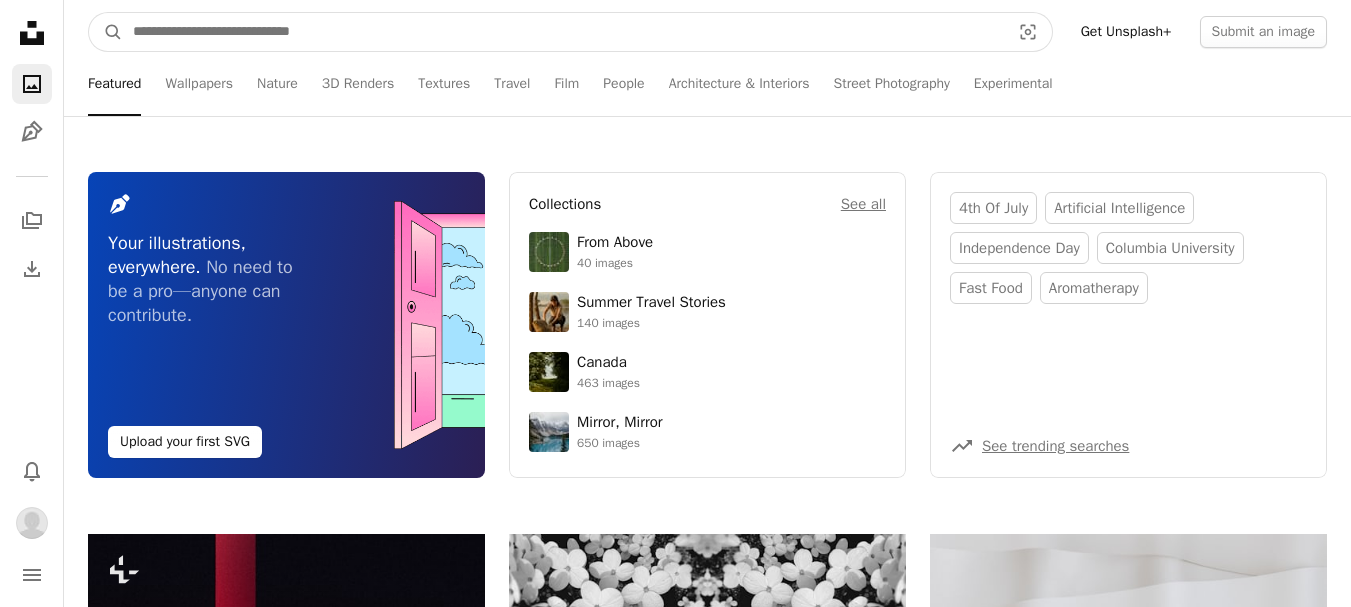 click at bounding box center [563, 32] 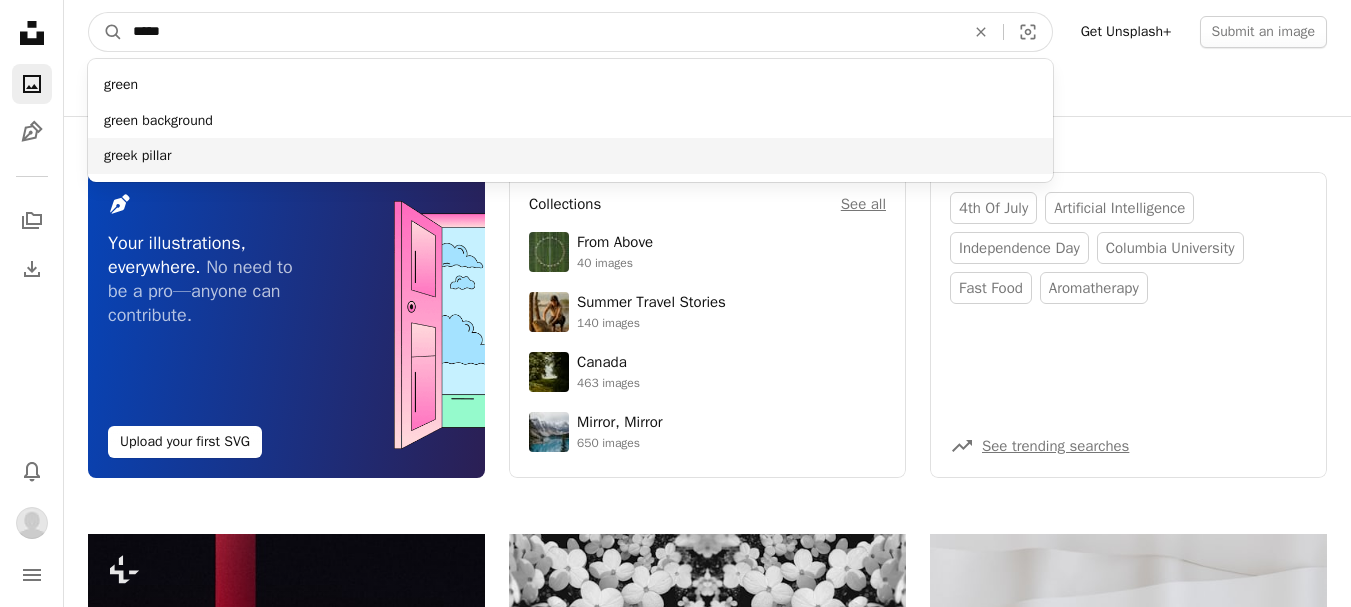 type on "*****" 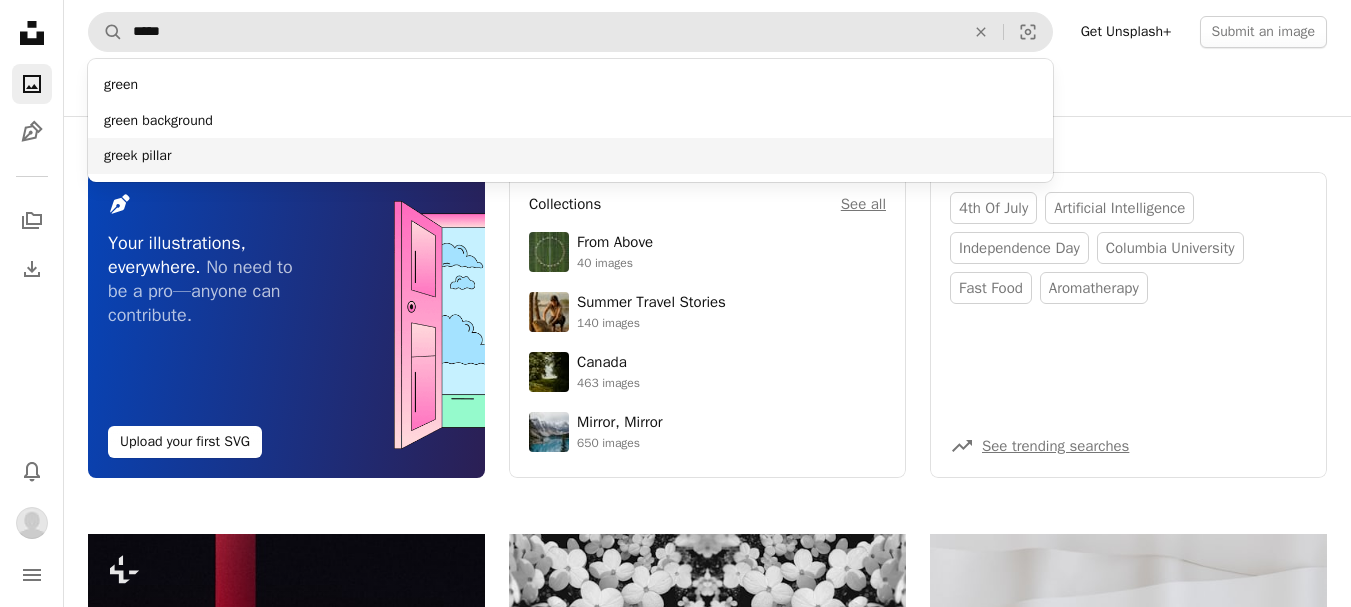 click on "greek pillar" at bounding box center (570, 156) 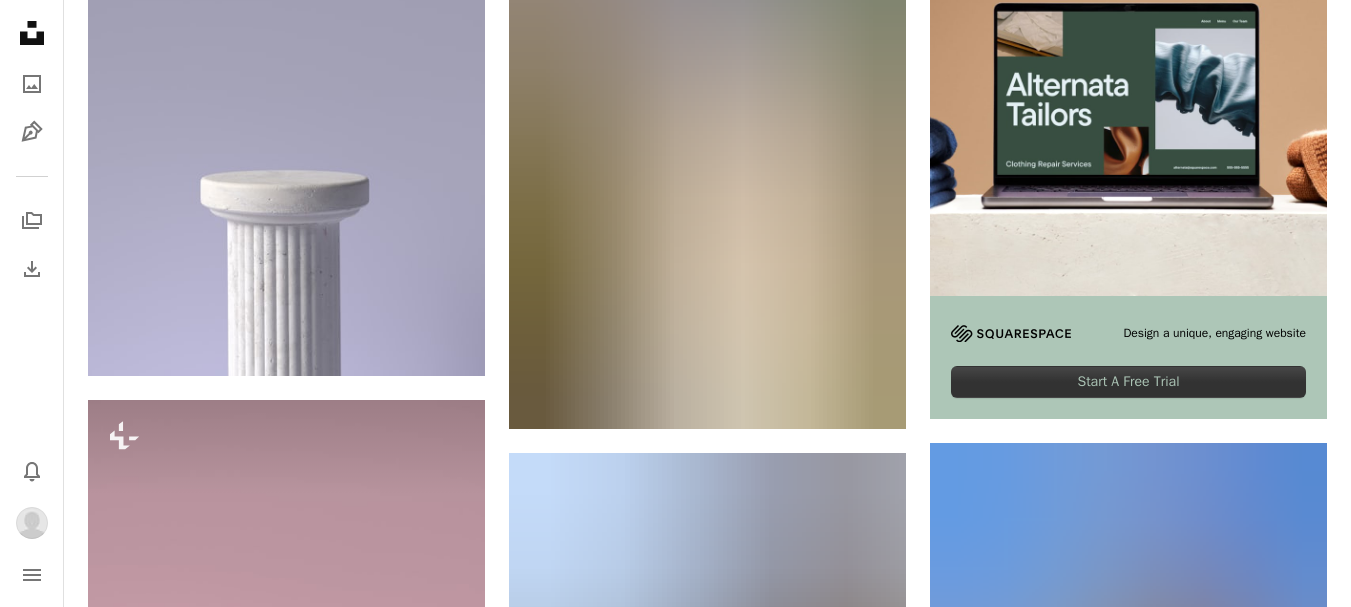 scroll, scrollTop: 0, scrollLeft: 0, axis: both 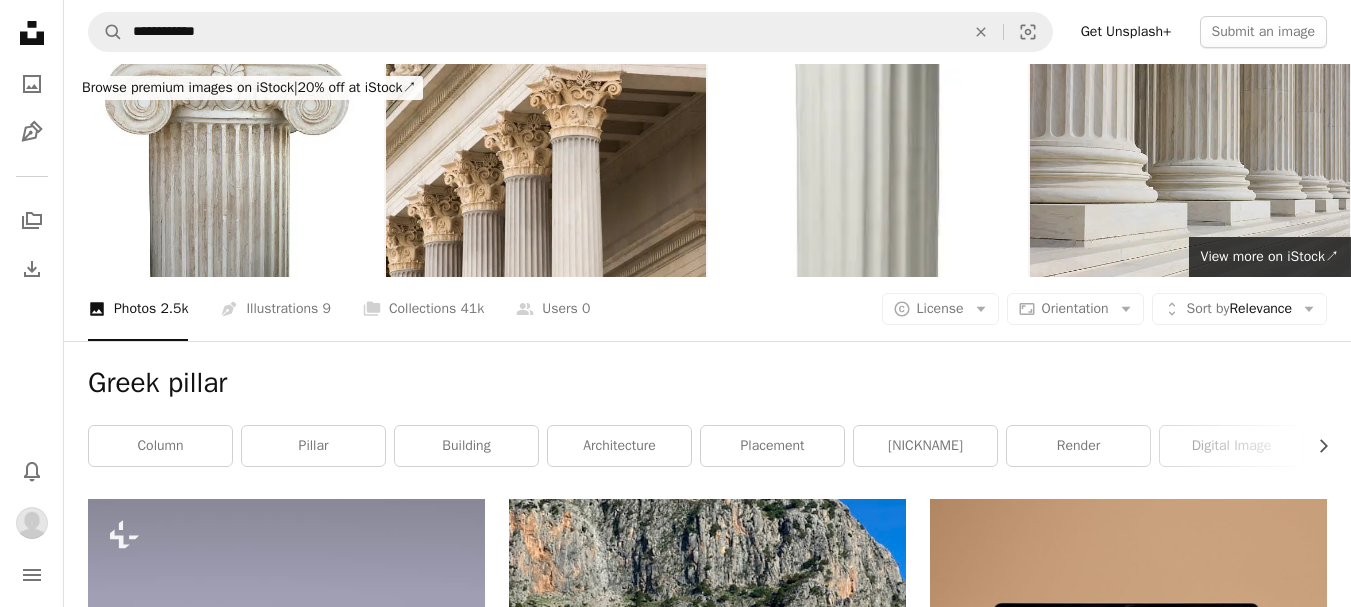 click on "Unsplash logo Unsplash Home" 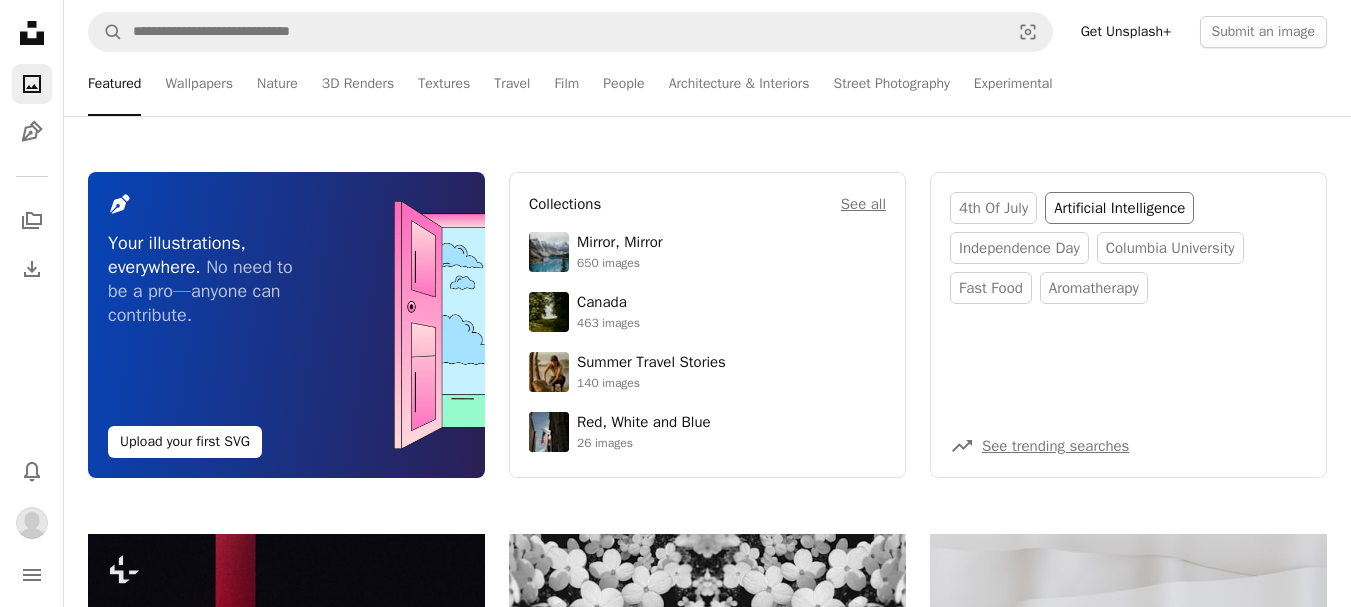 click on "artificial intelligence" at bounding box center (1119, 208) 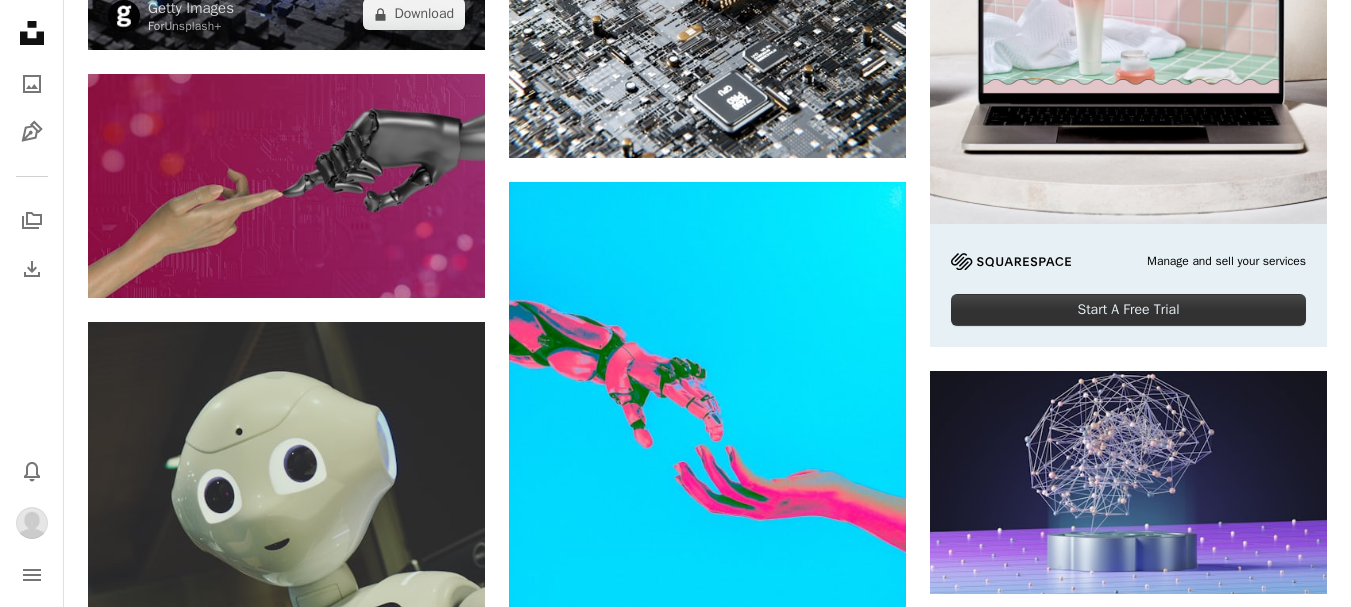 scroll, scrollTop: 500, scrollLeft: 0, axis: vertical 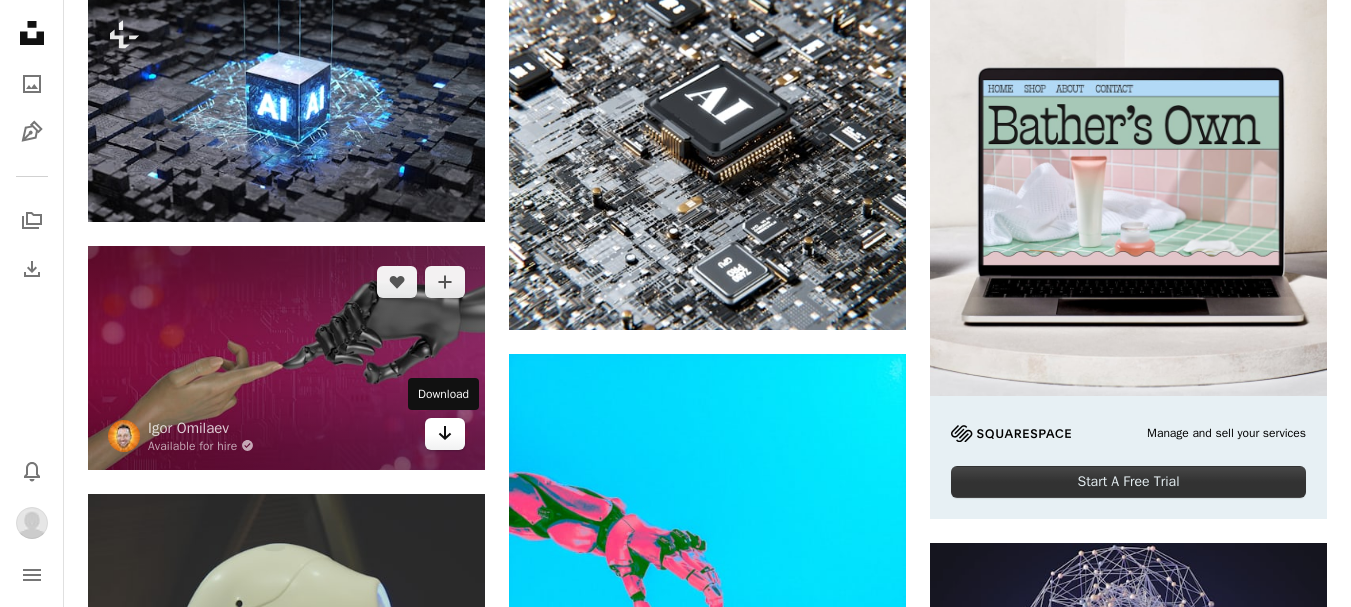 click on "Arrow pointing down" 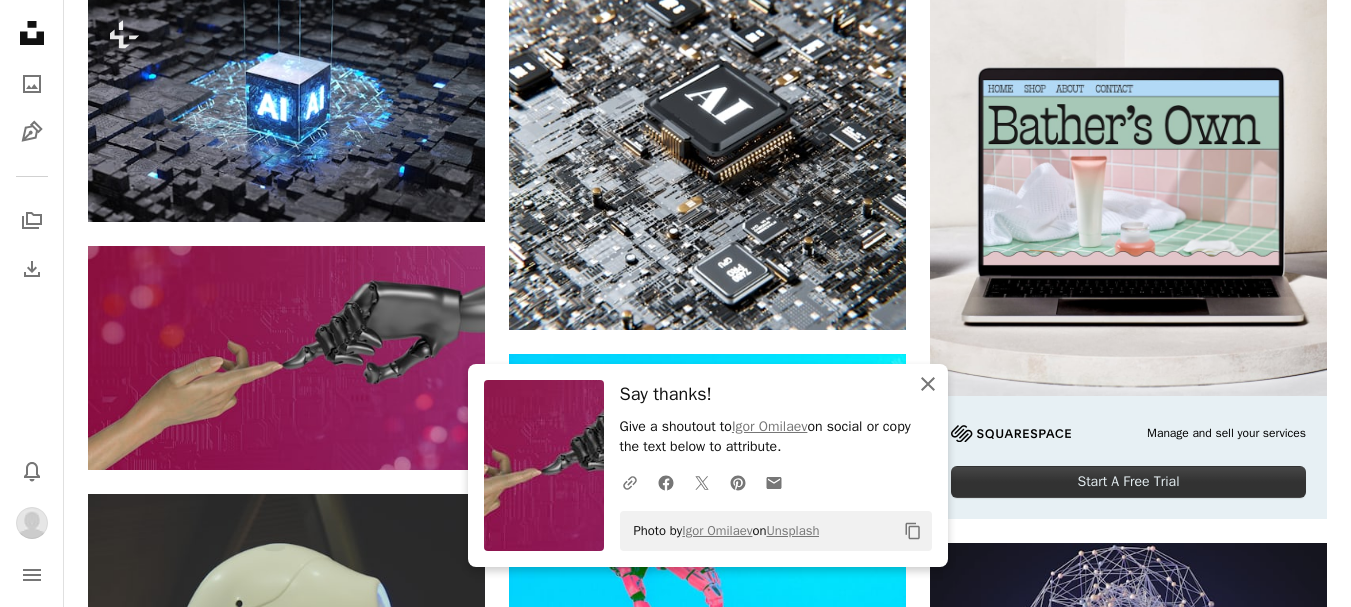 click on "An X shape" 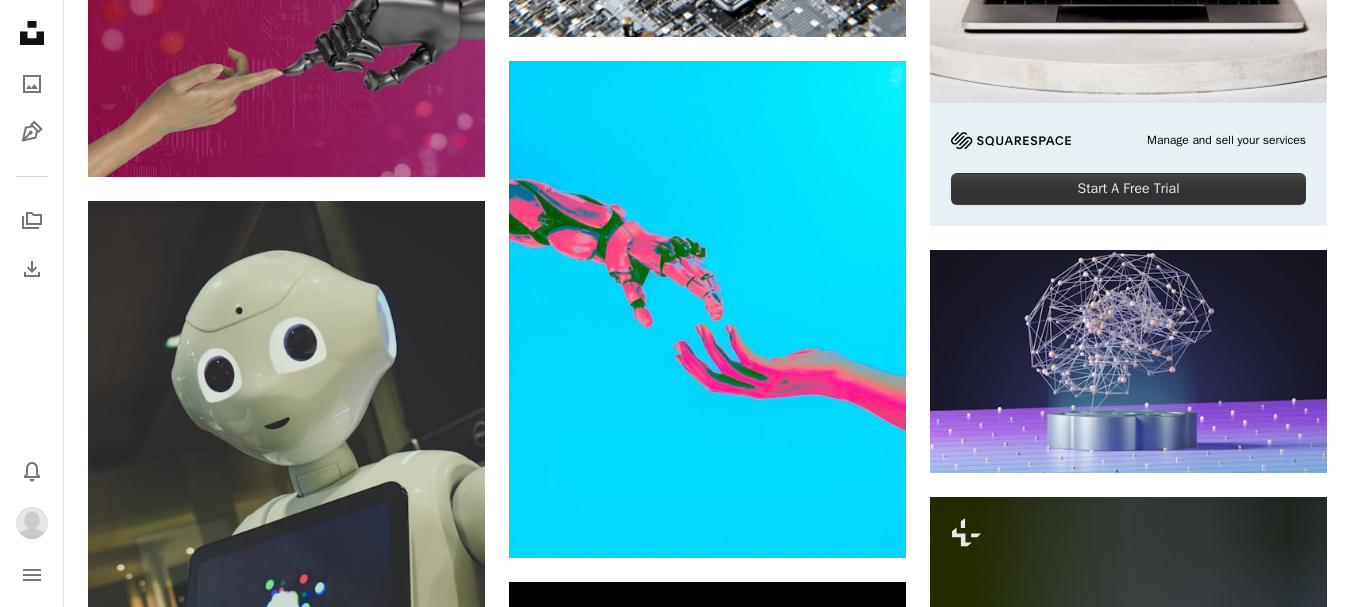 scroll, scrollTop: 800, scrollLeft: 0, axis: vertical 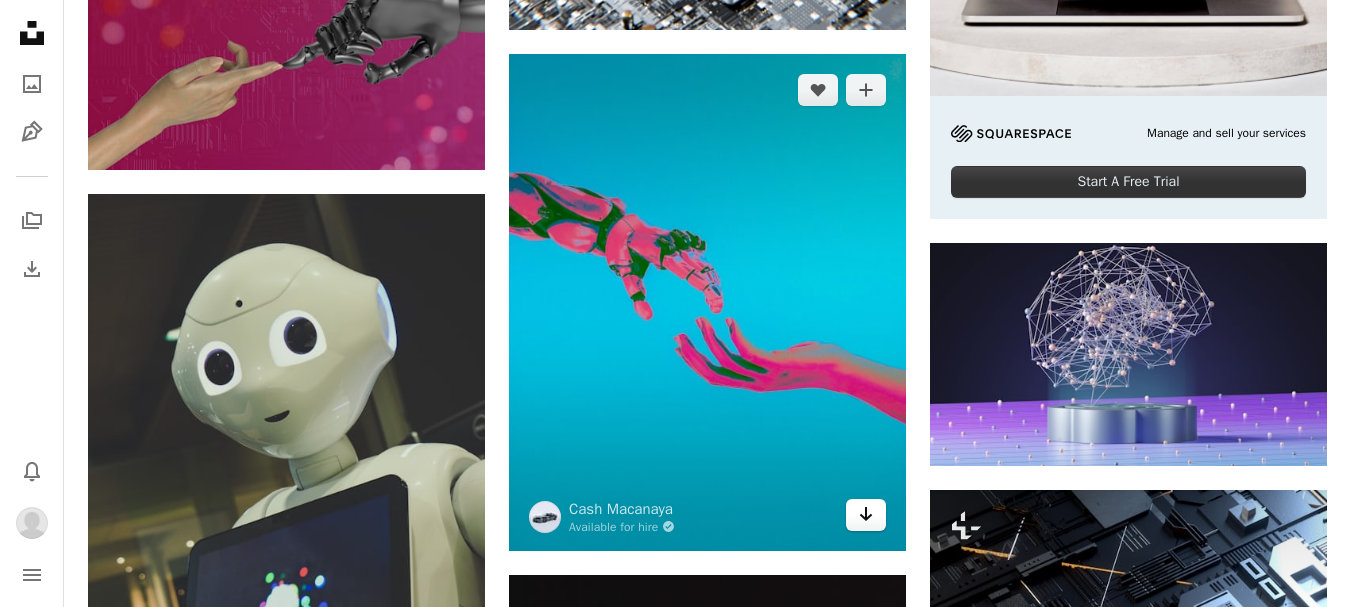 click on "Arrow pointing down" 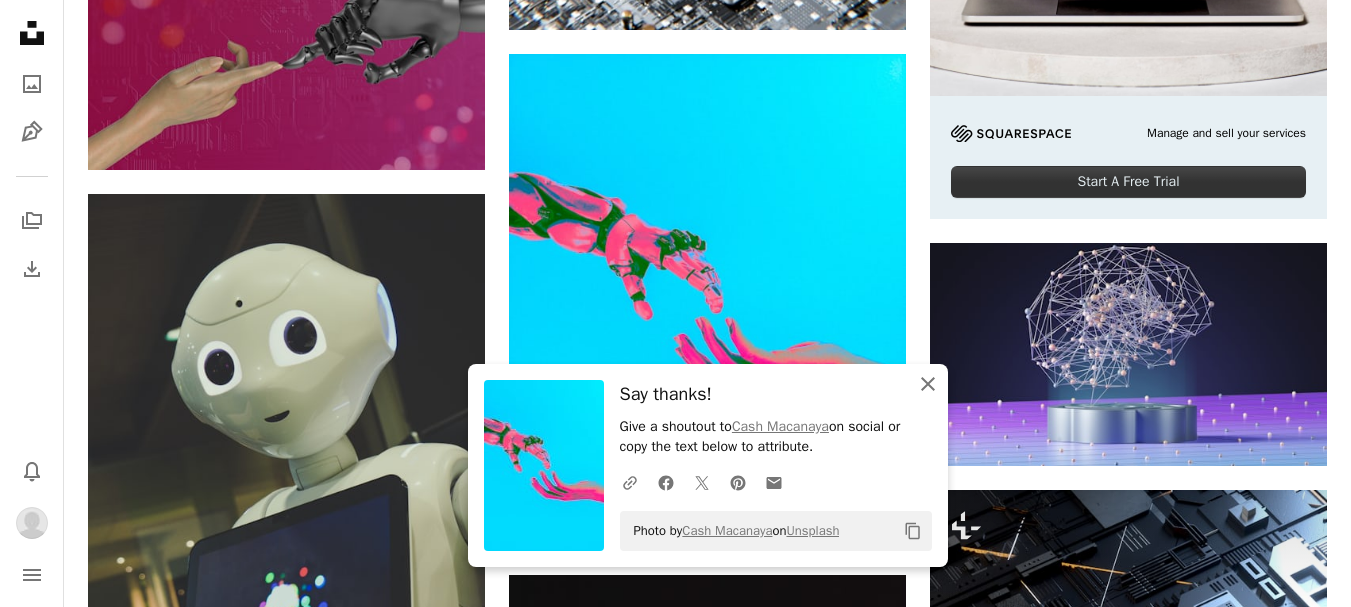 click 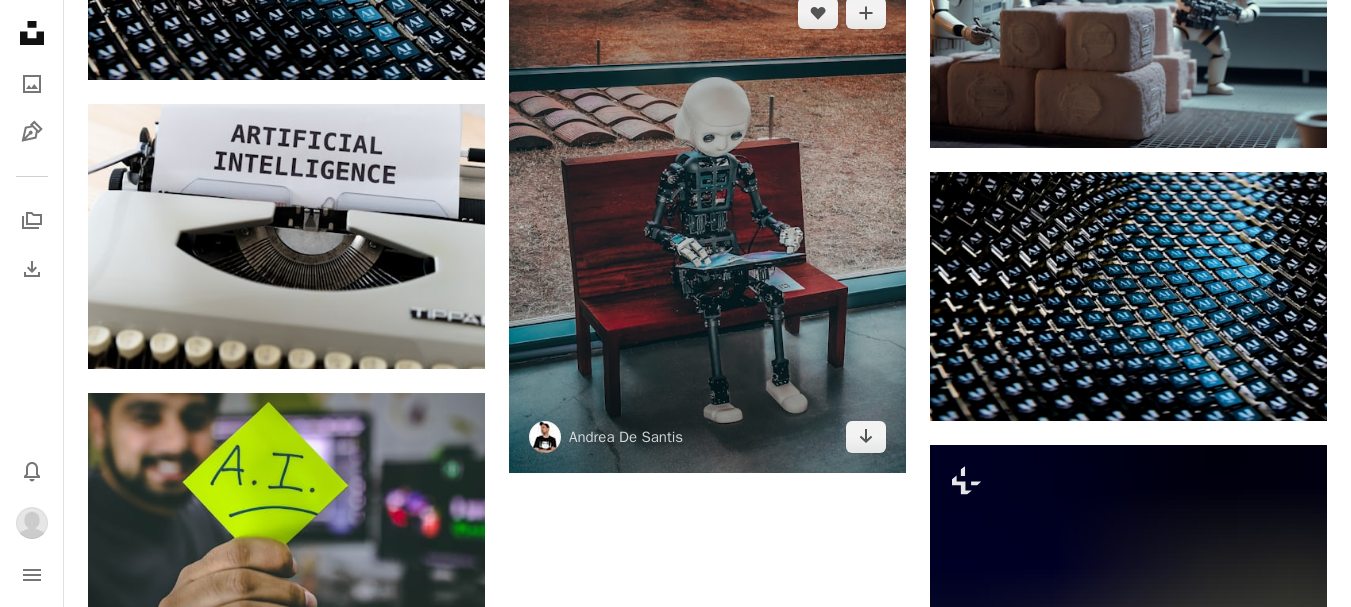 scroll, scrollTop: 2600, scrollLeft: 0, axis: vertical 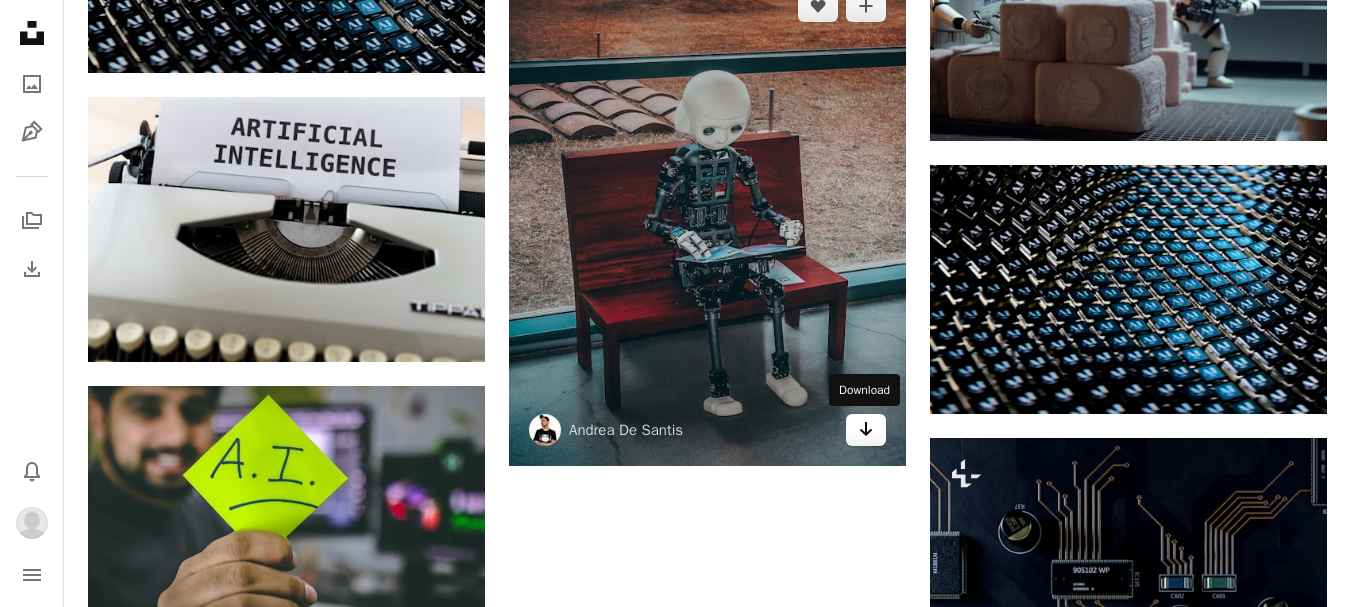 click on "Arrow pointing down" 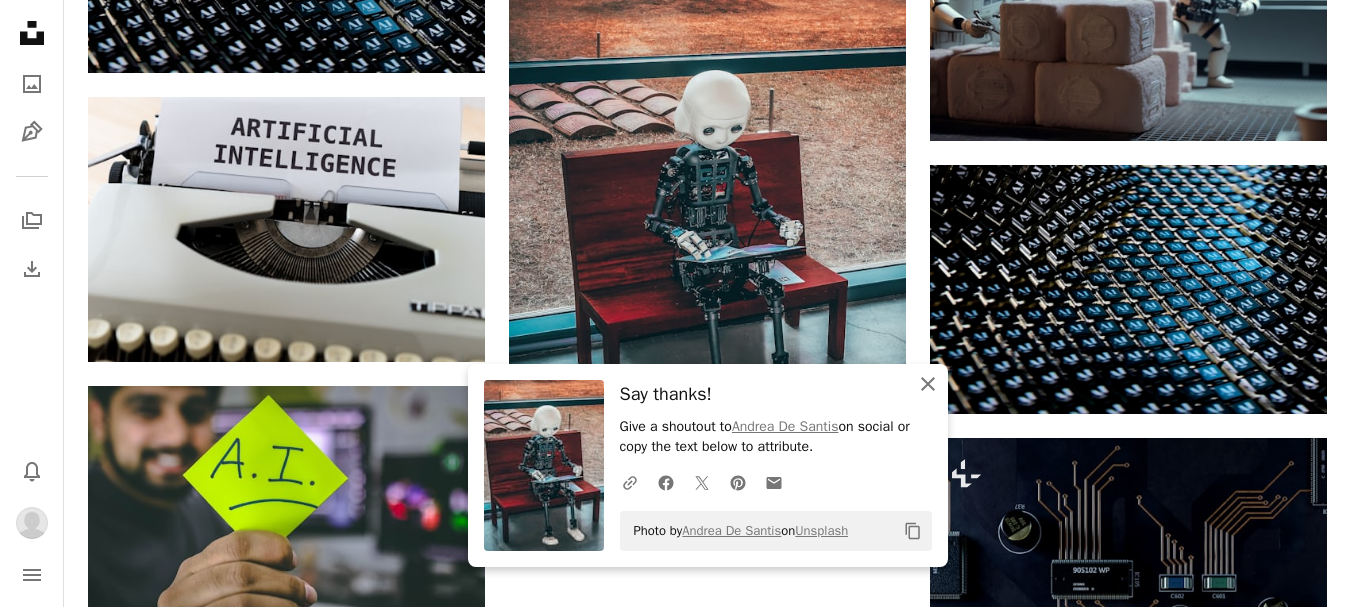 click 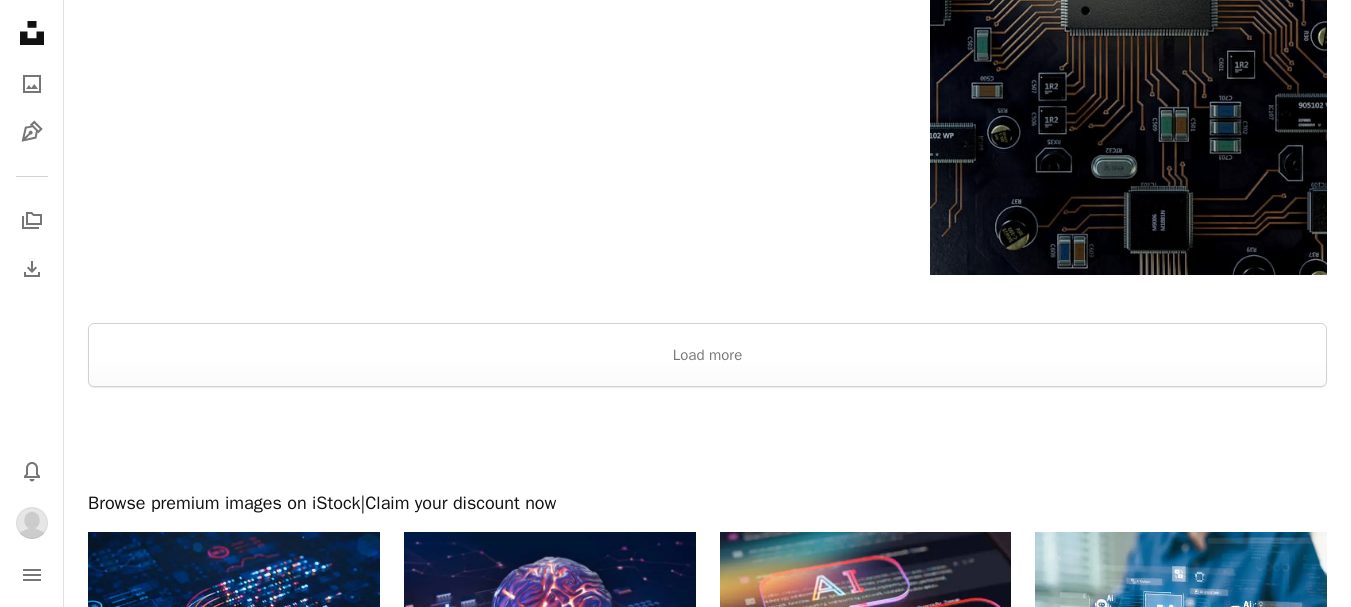 scroll, scrollTop: 3400, scrollLeft: 0, axis: vertical 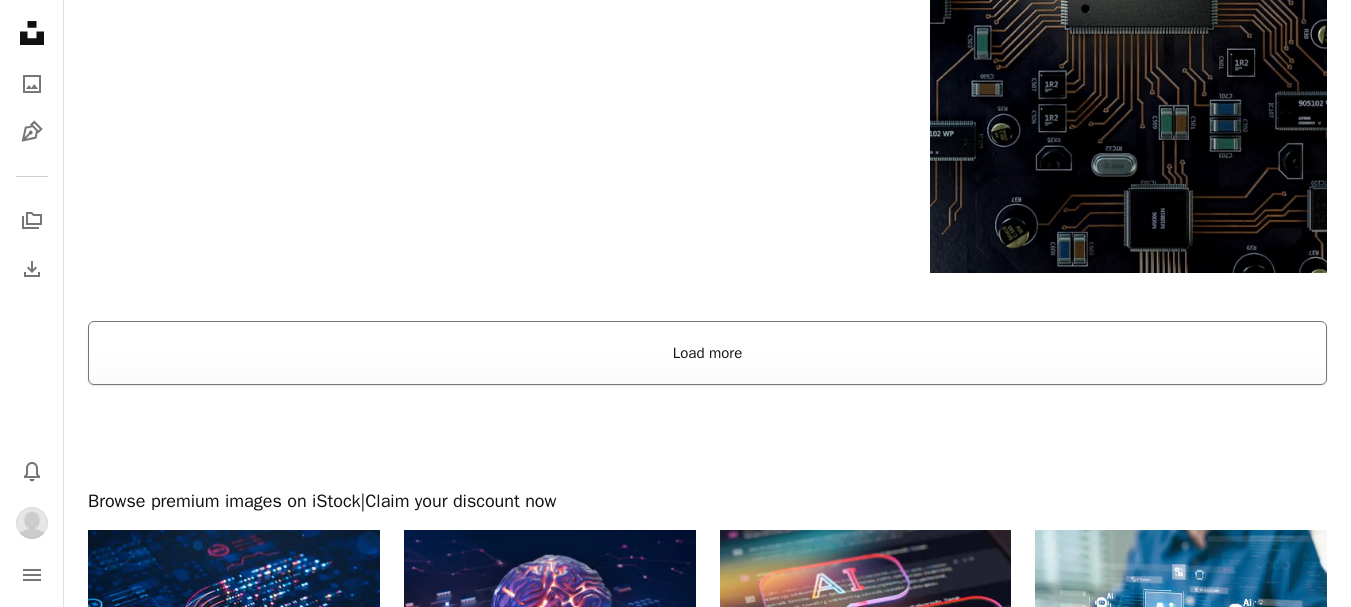click on "Load more" at bounding box center (707, 353) 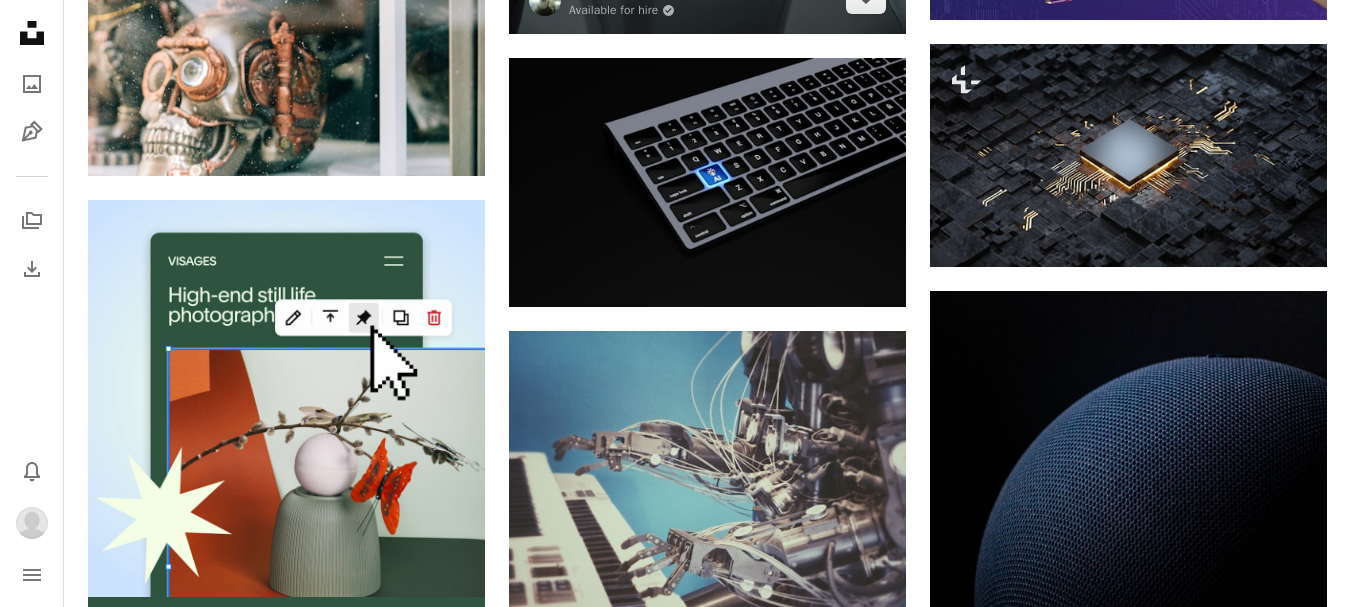 scroll, scrollTop: 3500, scrollLeft: 0, axis: vertical 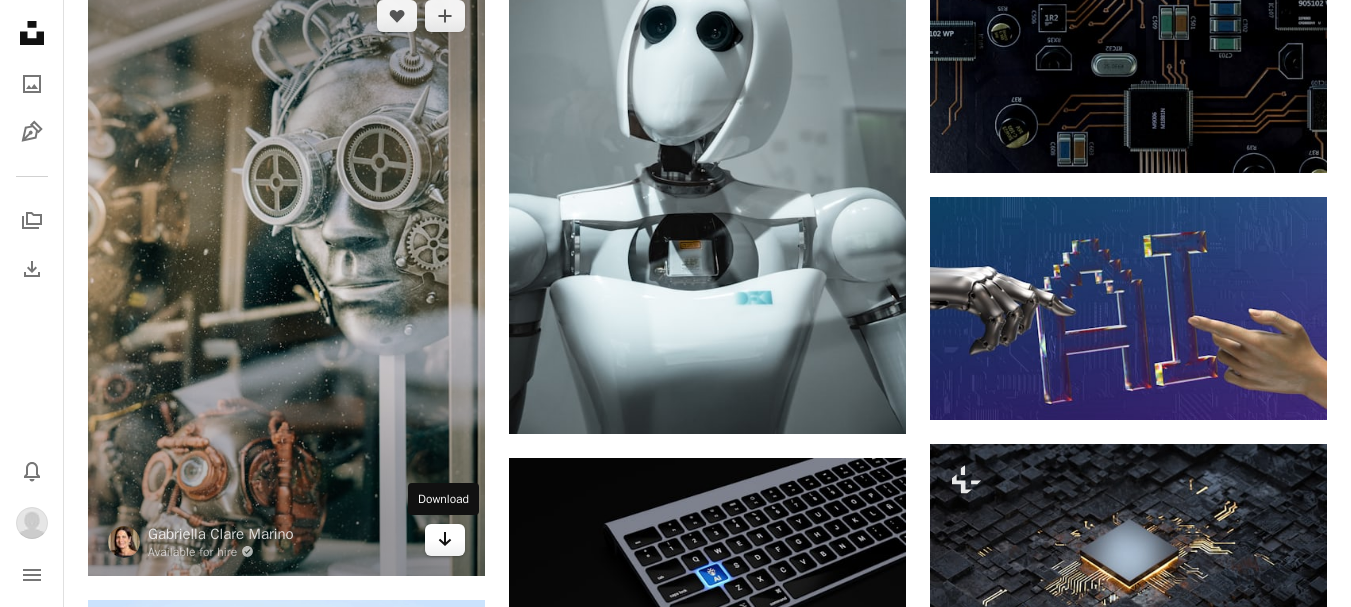 click on "Arrow pointing down" at bounding box center (445, 540) 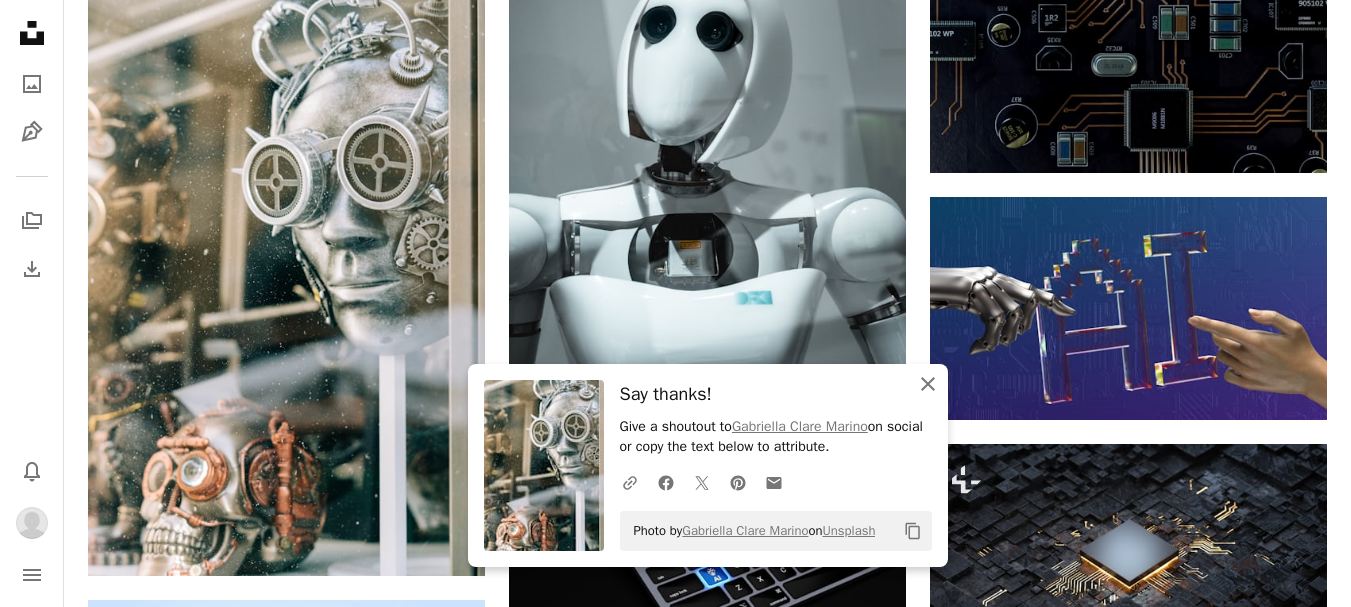 click 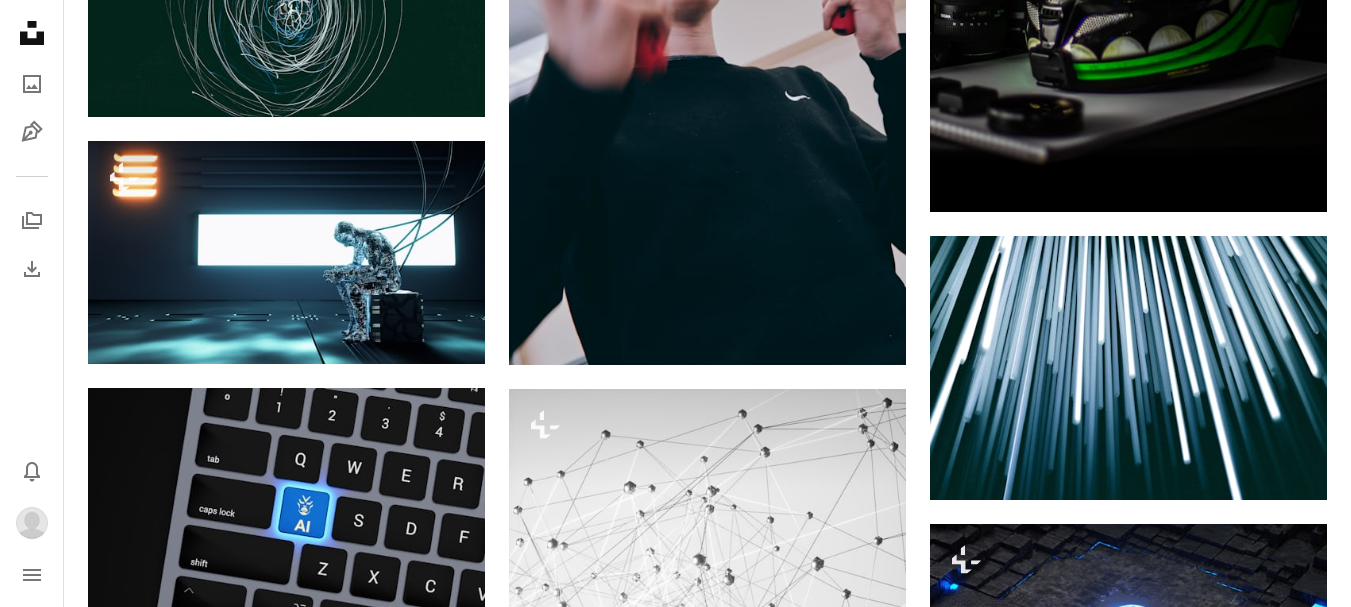 scroll, scrollTop: 6100, scrollLeft: 0, axis: vertical 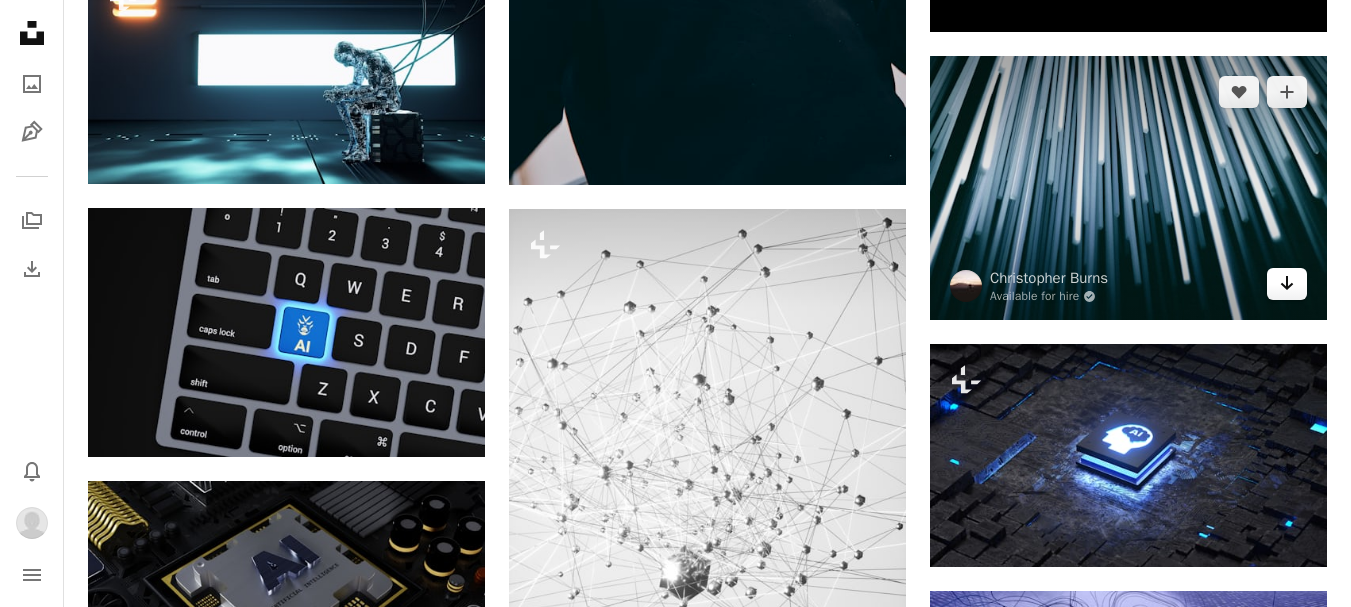 click on "Arrow pointing down" 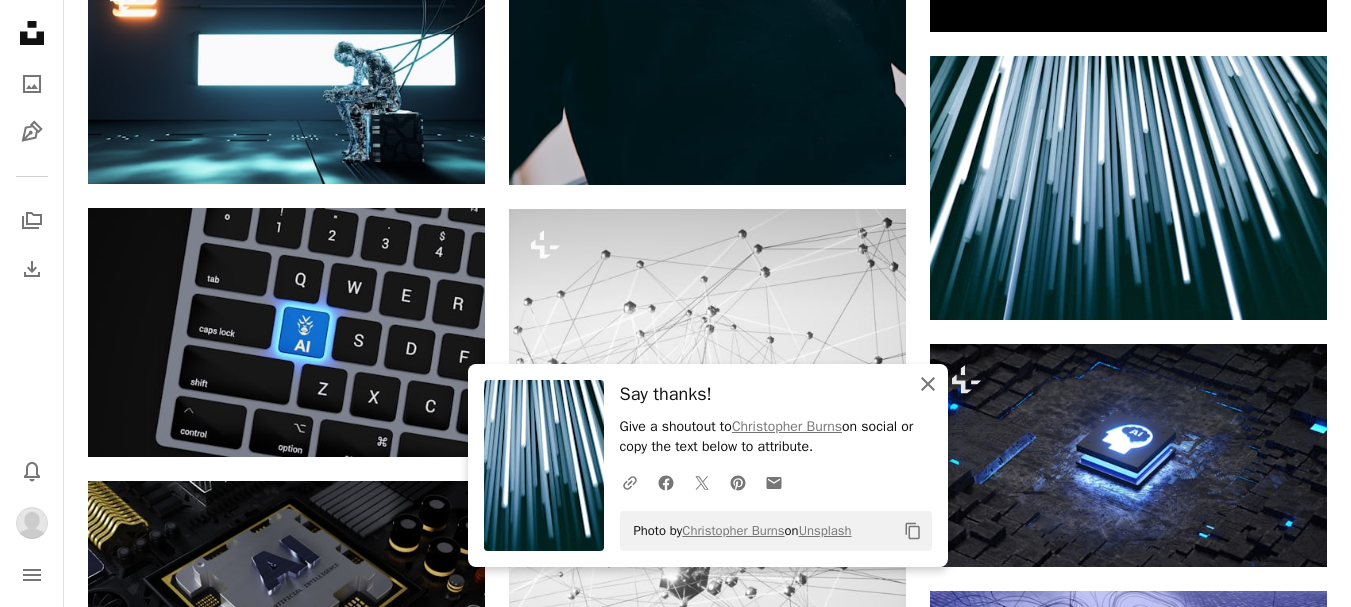 click on "An X shape" 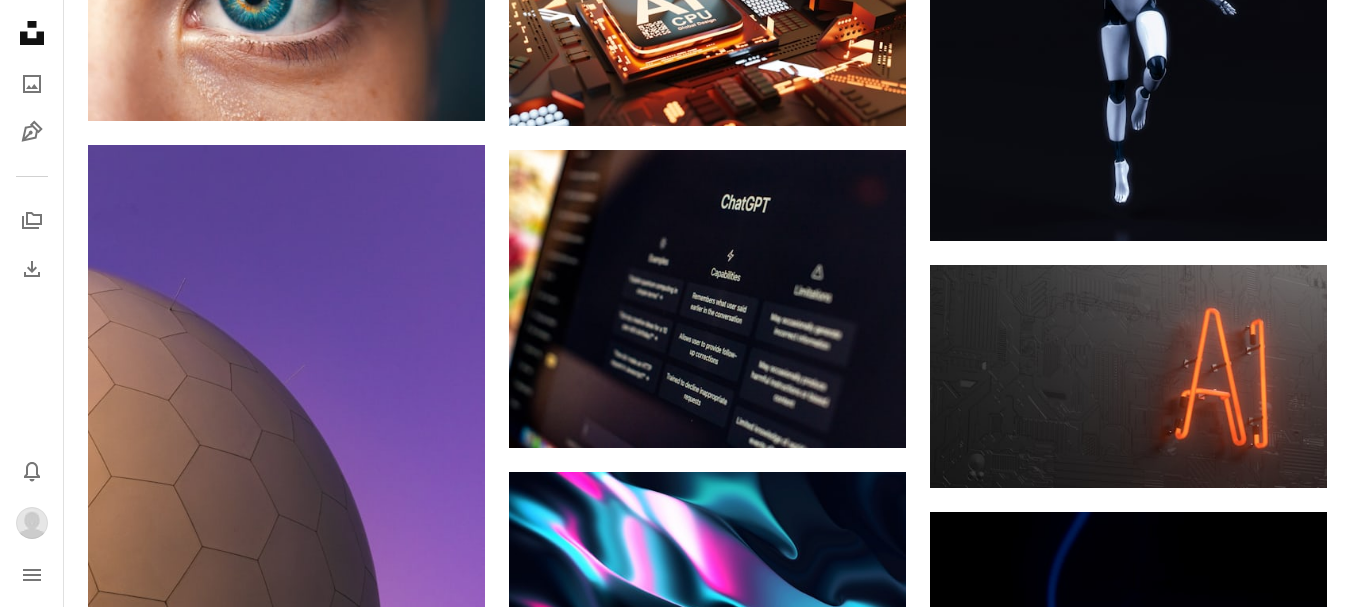 scroll, scrollTop: 9500, scrollLeft: 0, axis: vertical 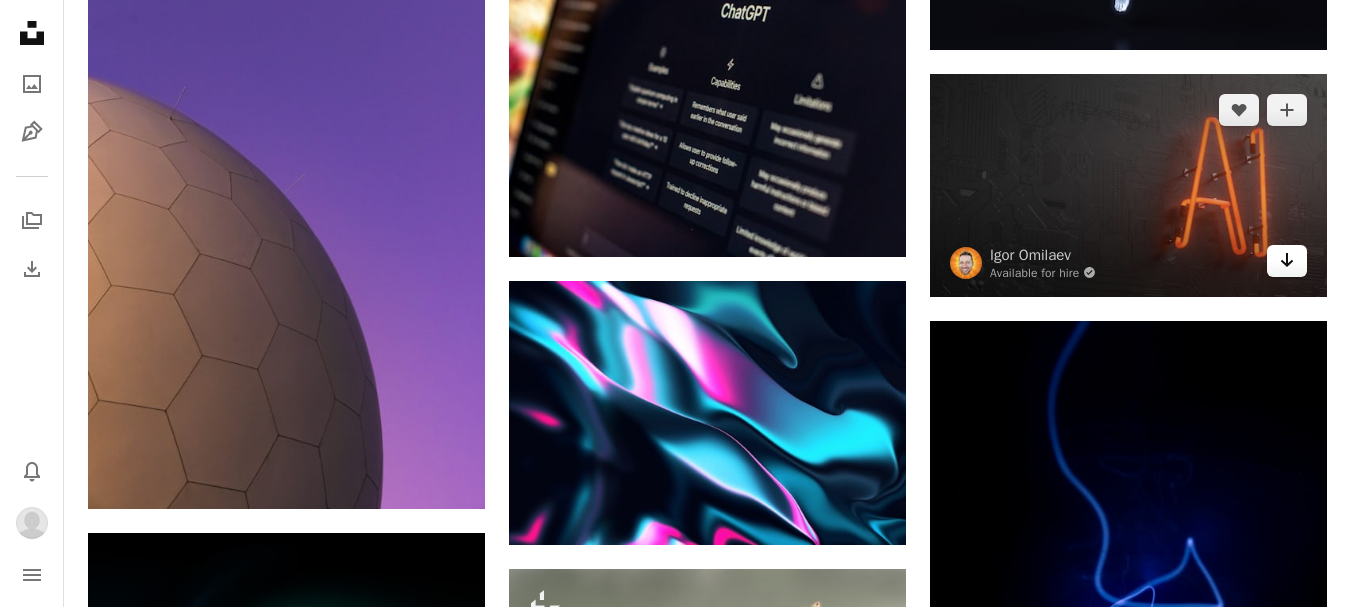 click on "Arrow pointing down" 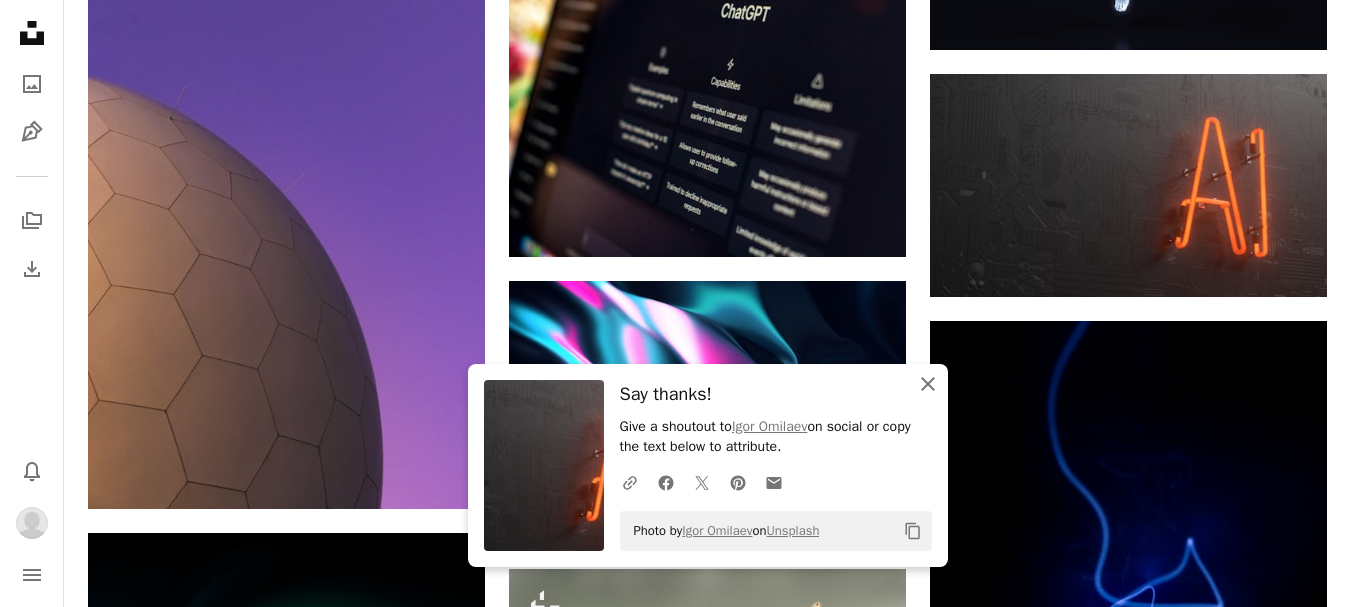 click on "An X shape" 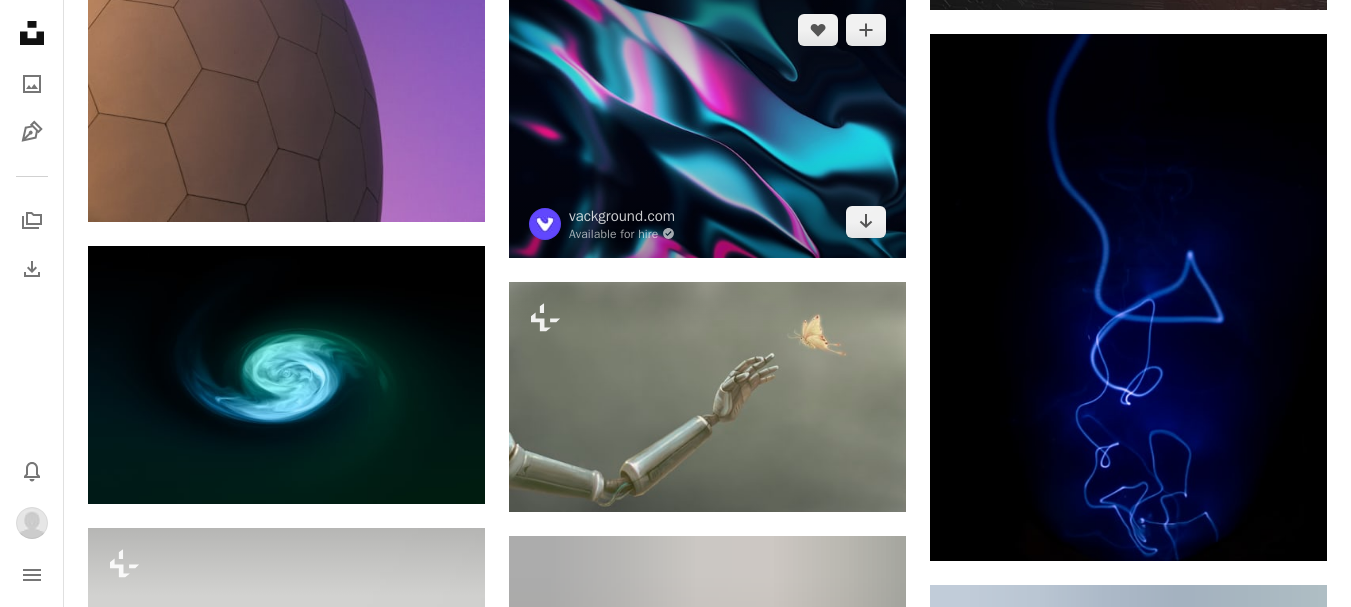 scroll, scrollTop: 9900, scrollLeft: 0, axis: vertical 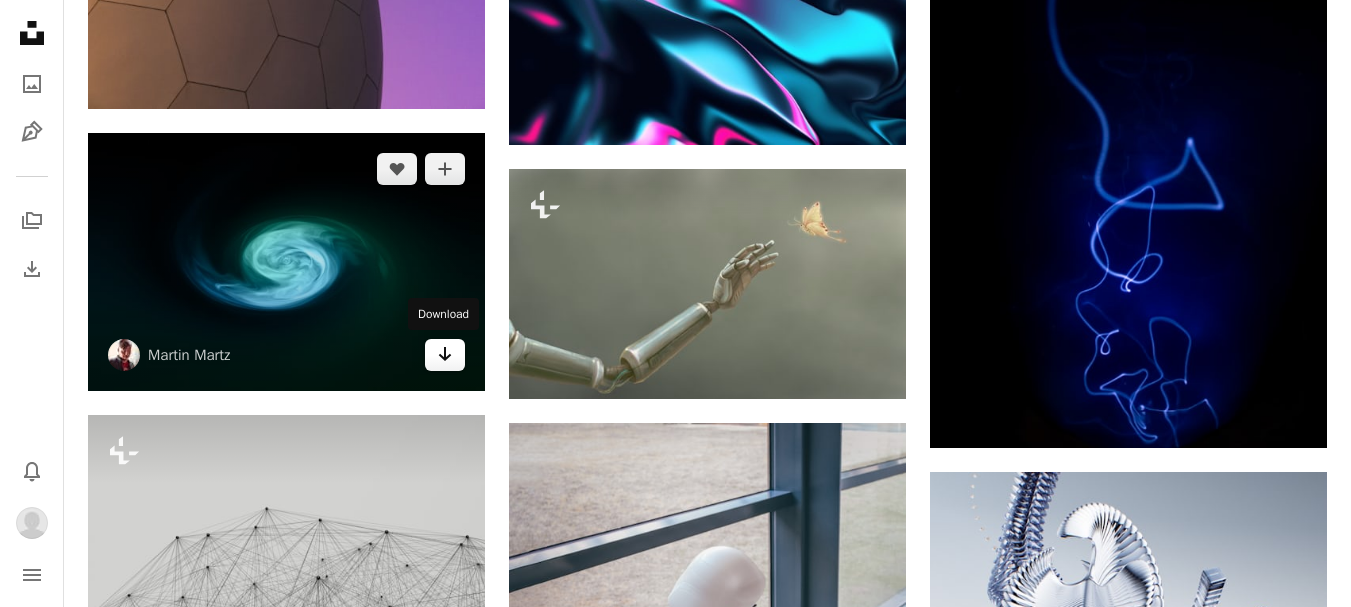 click on "Arrow pointing down" 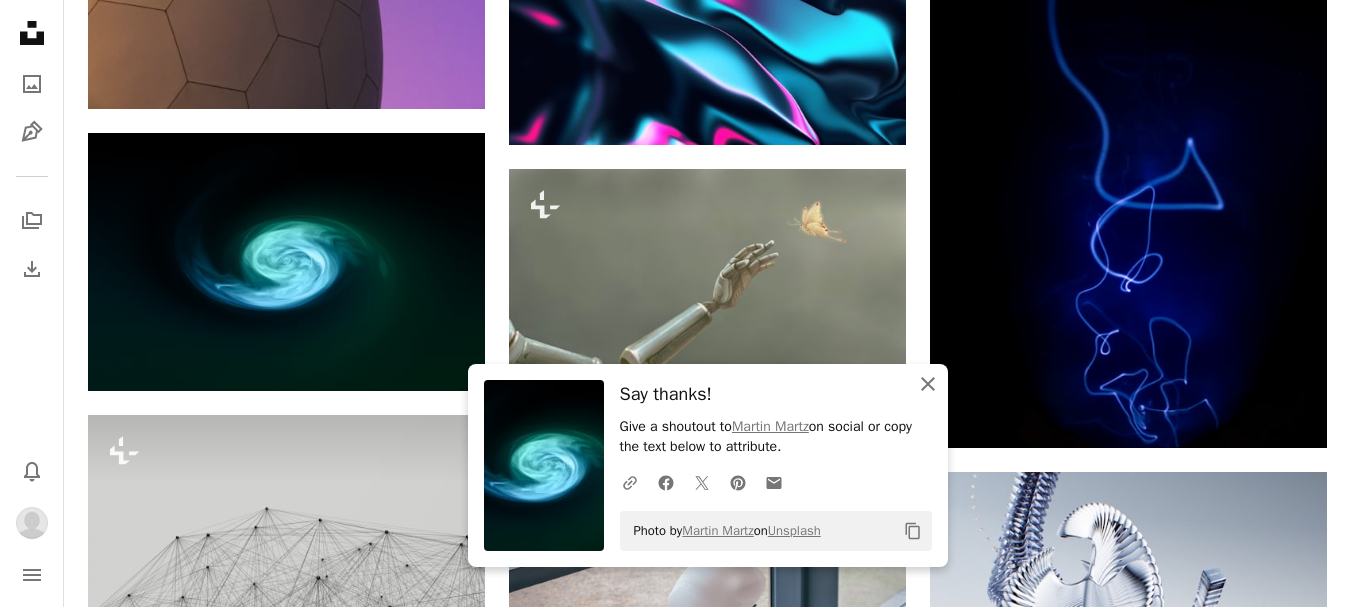 click on "An X shape" 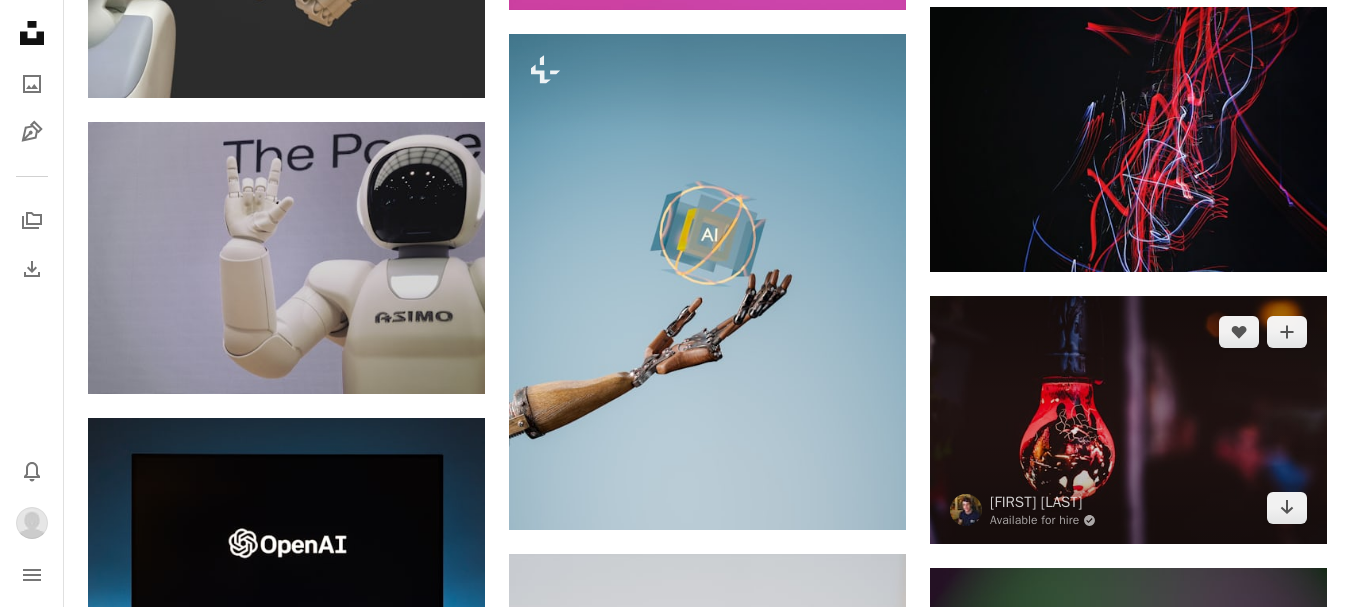 scroll, scrollTop: 19600, scrollLeft: 0, axis: vertical 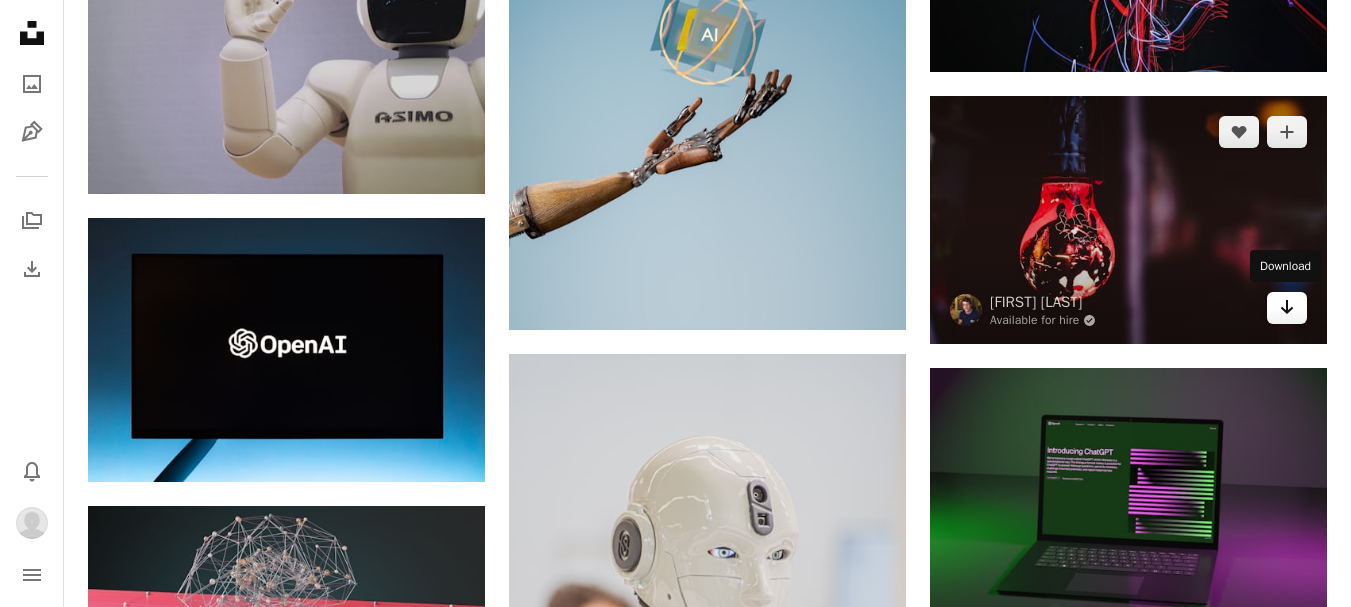 click on "Arrow pointing down" 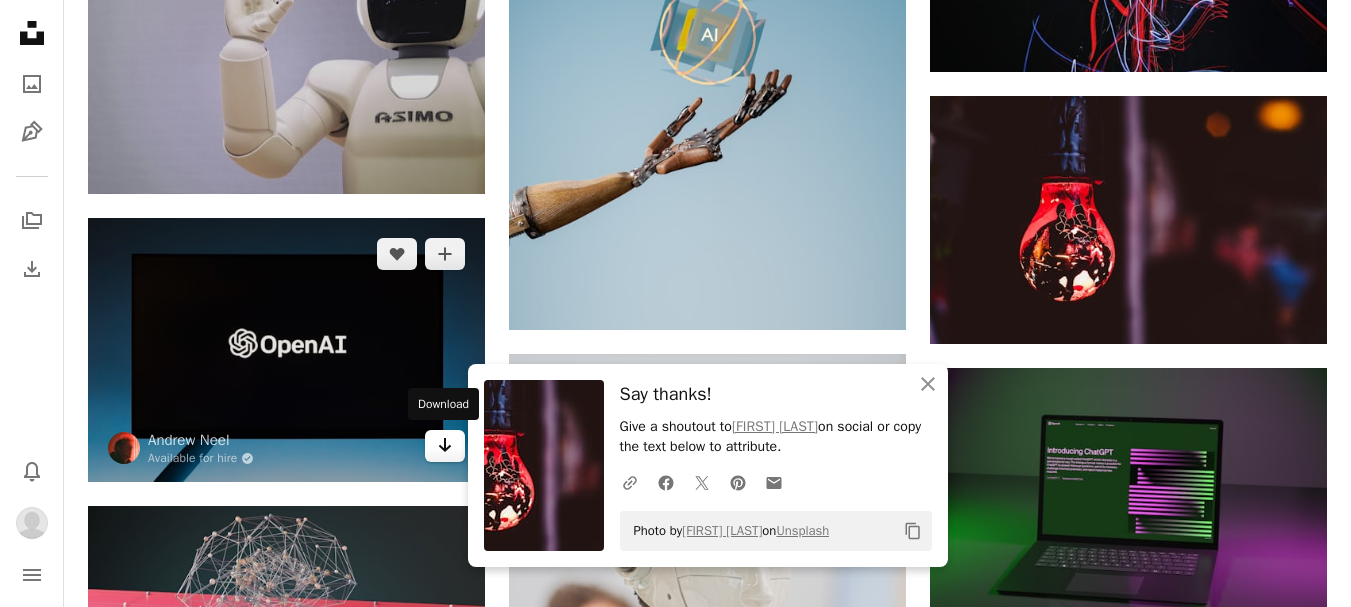 click on "Arrow pointing down" at bounding box center (445, 446) 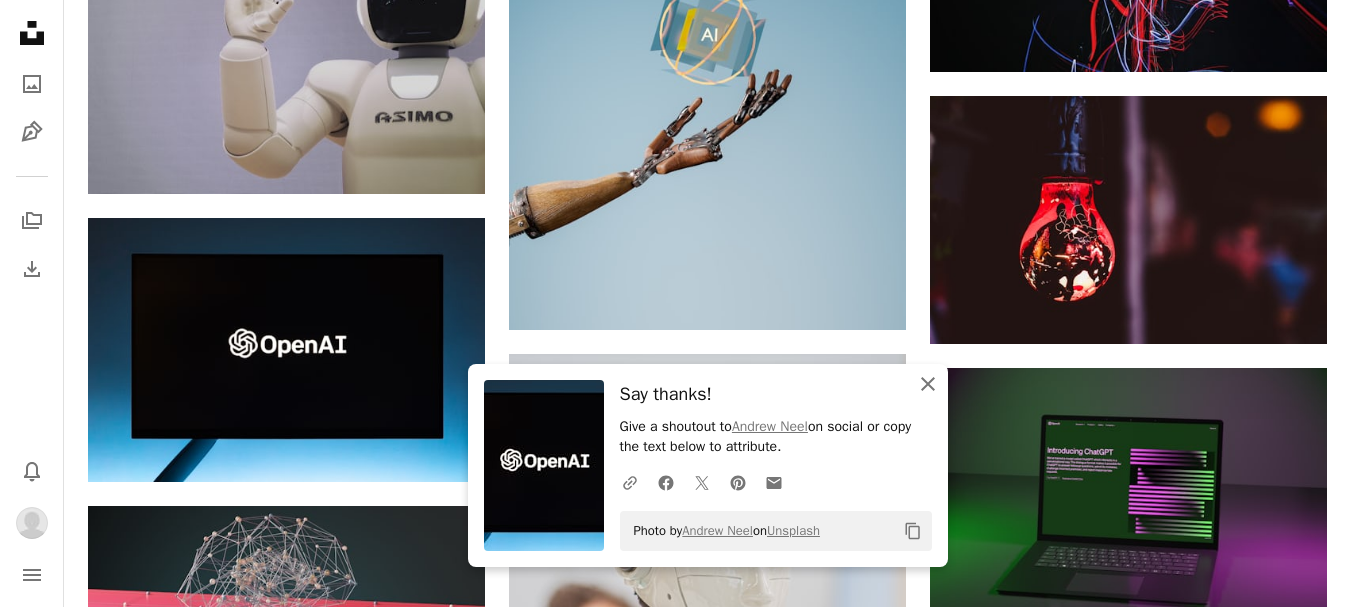 click on "An X shape" 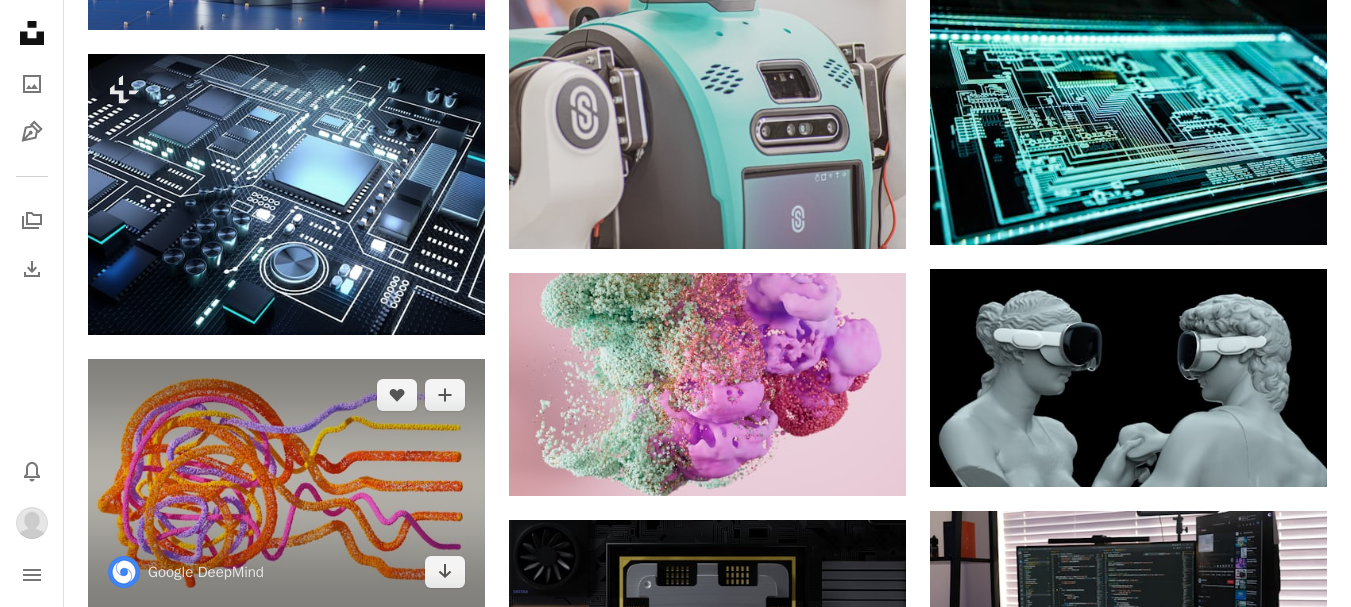 scroll, scrollTop: 20600, scrollLeft: 0, axis: vertical 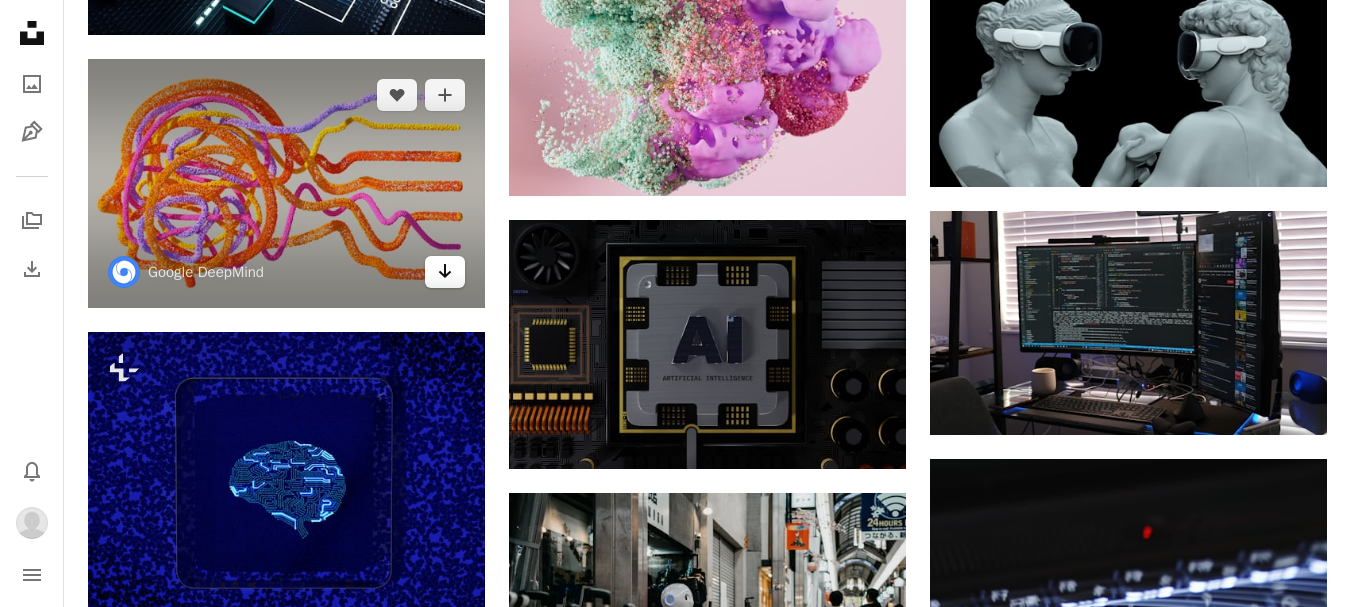 click on "Arrow pointing down" at bounding box center [445, 272] 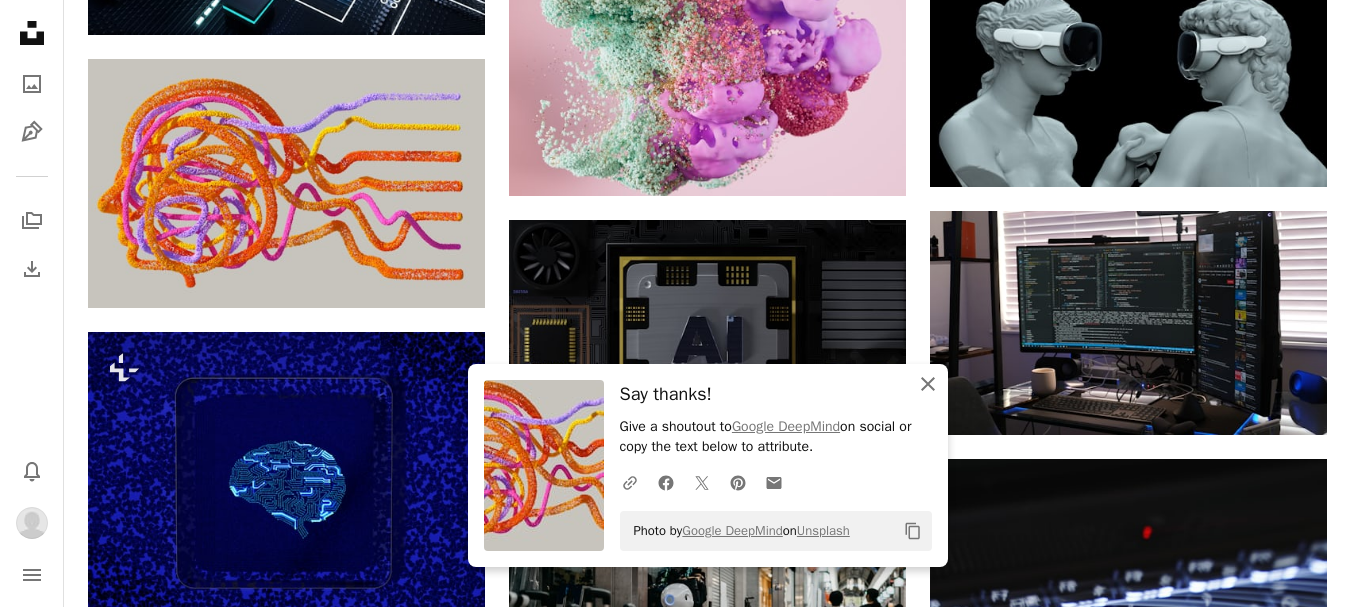 click 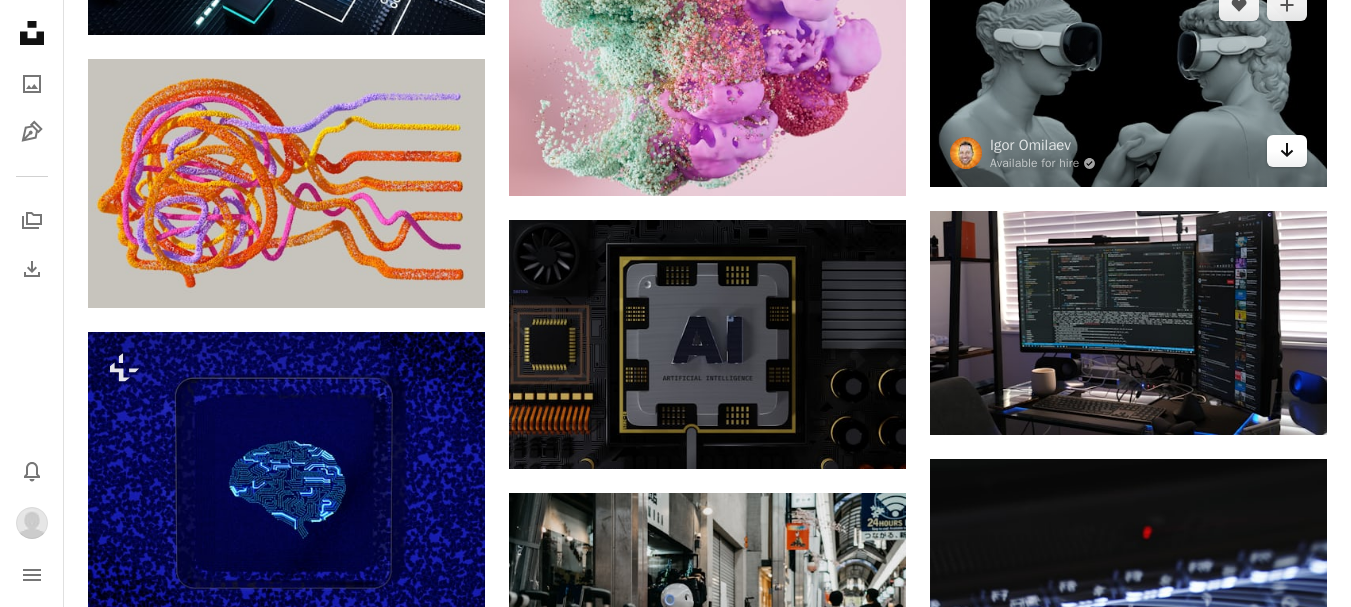 click on "Arrow pointing down" at bounding box center (1287, 151) 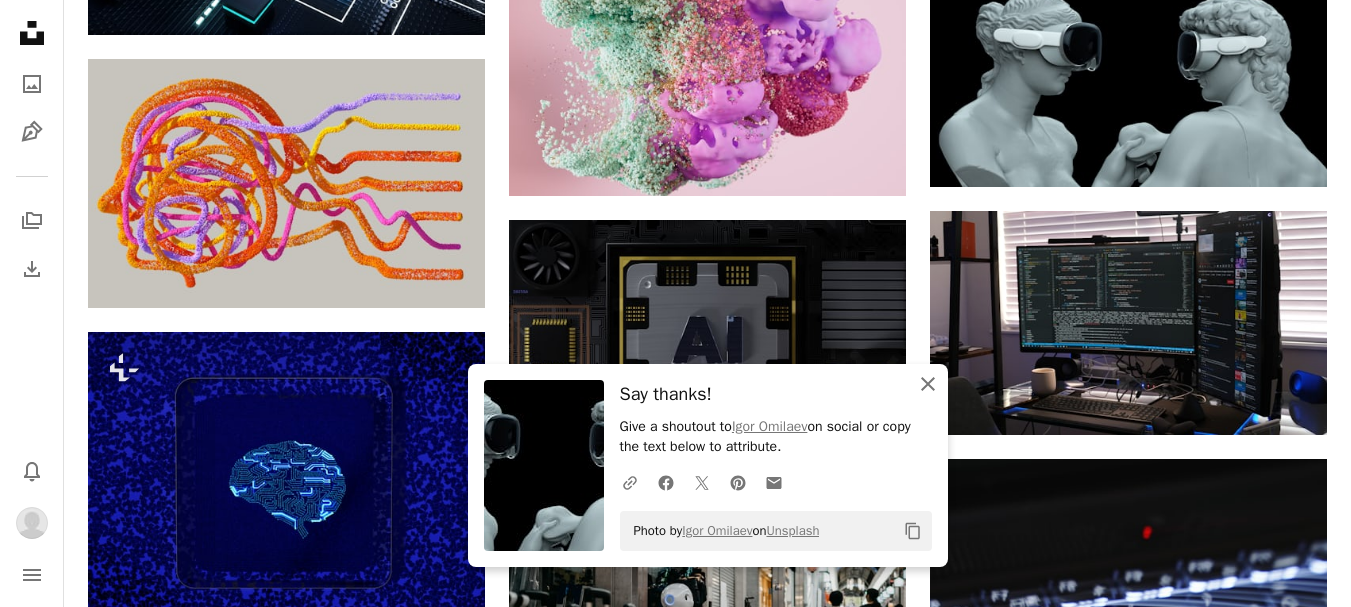 click on "An X shape" 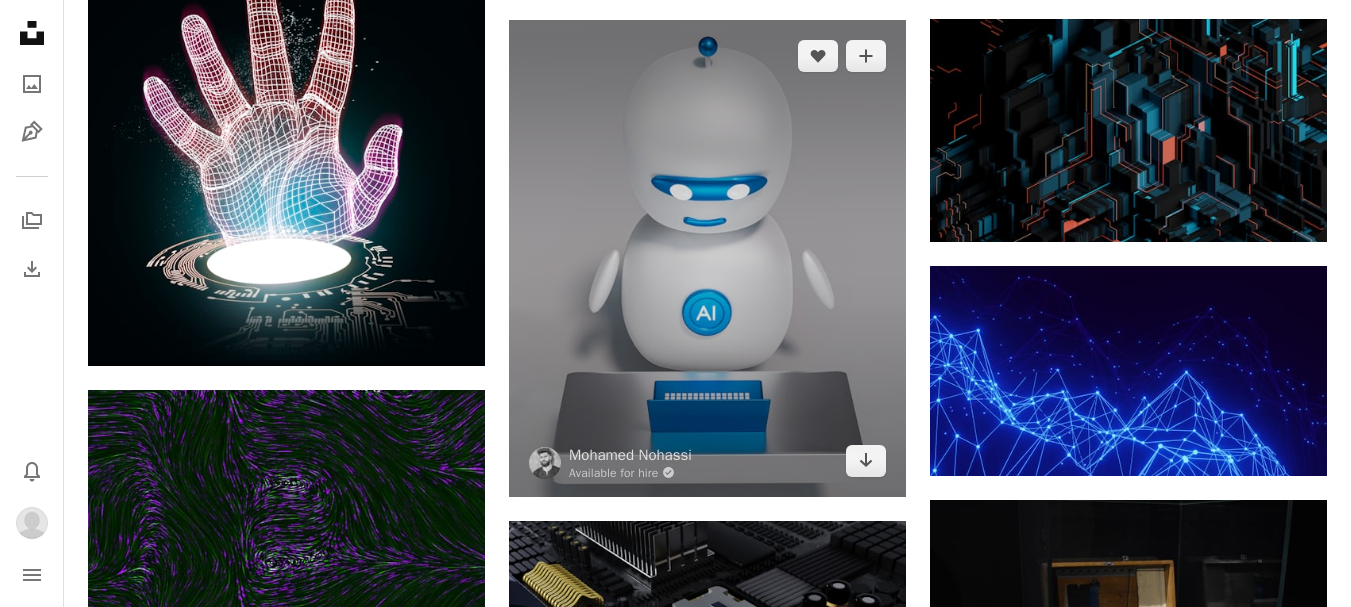scroll, scrollTop: 25400, scrollLeft: 0, axis: vertical 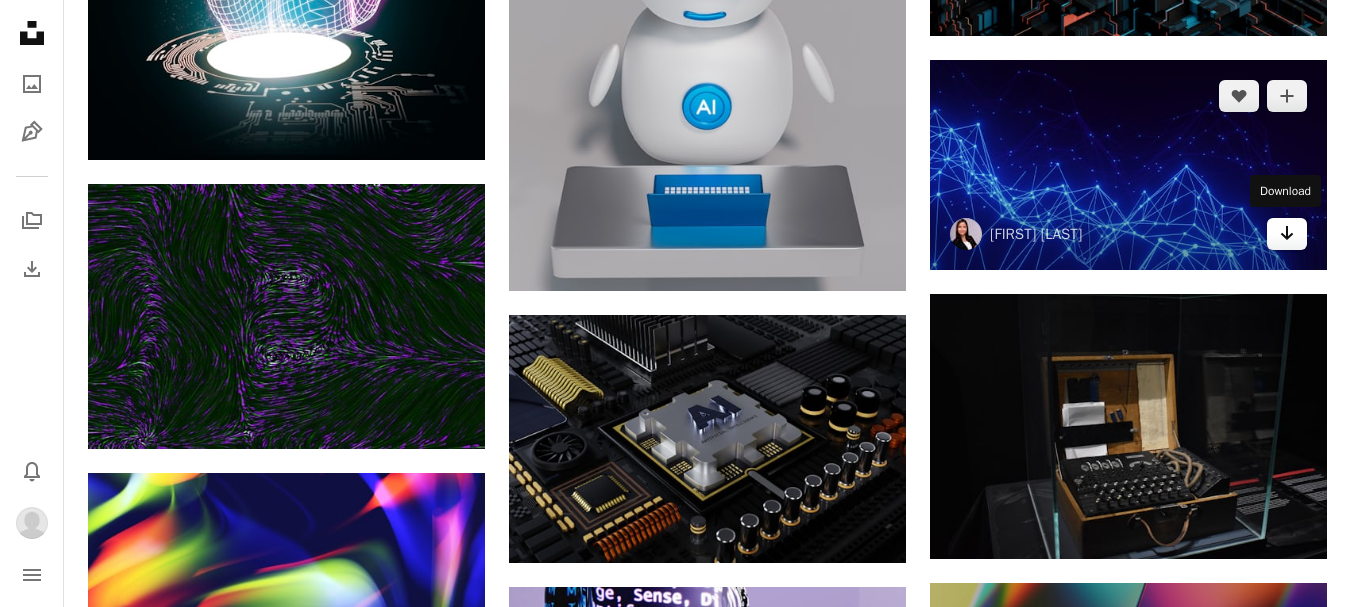click on "Arrow pointing down" 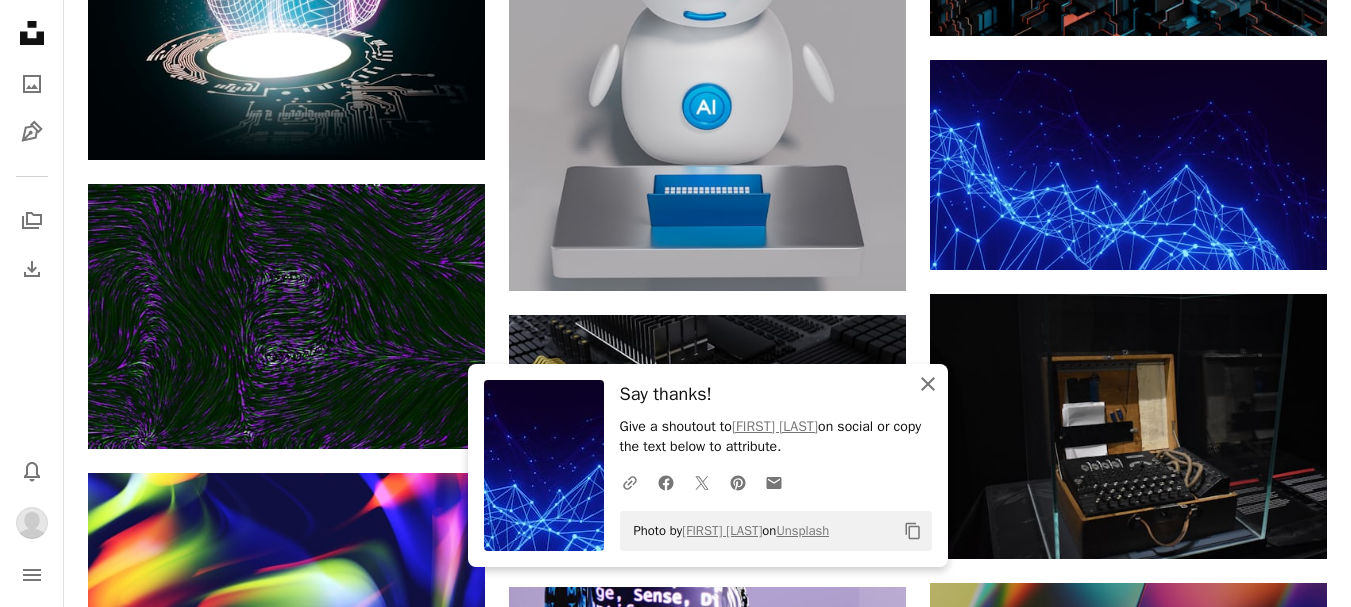 click on "An X shape" 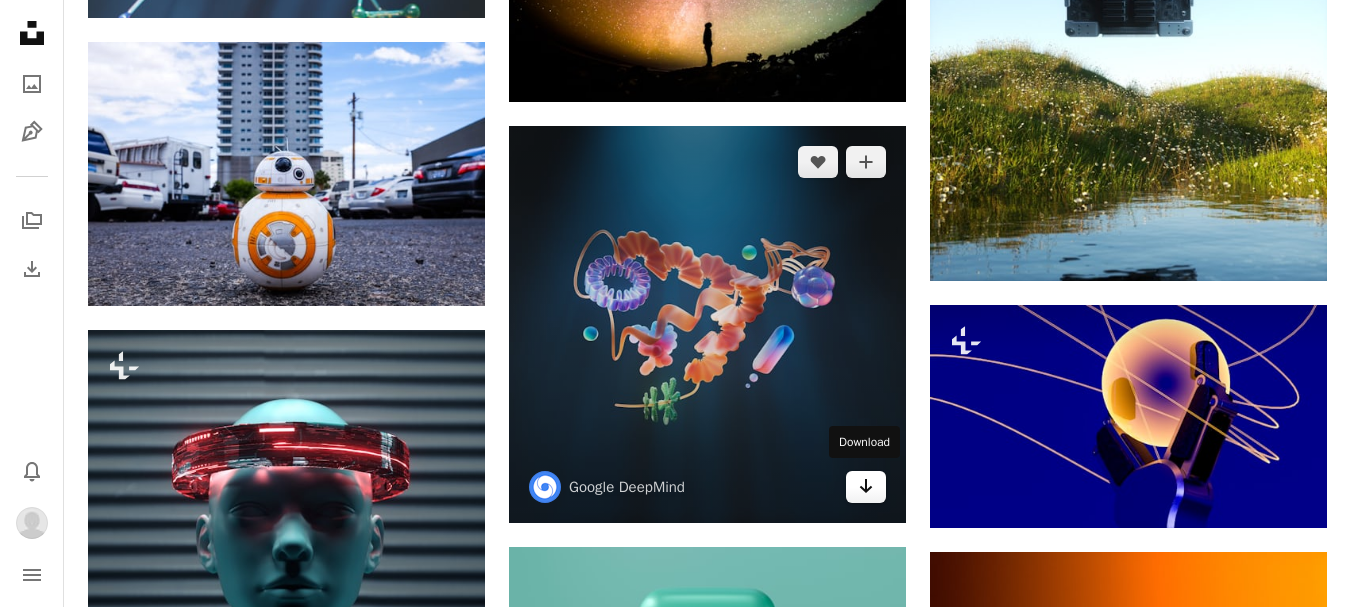 scroll, scrollTop: 30100, scrollLeft: 0, axis: vertical 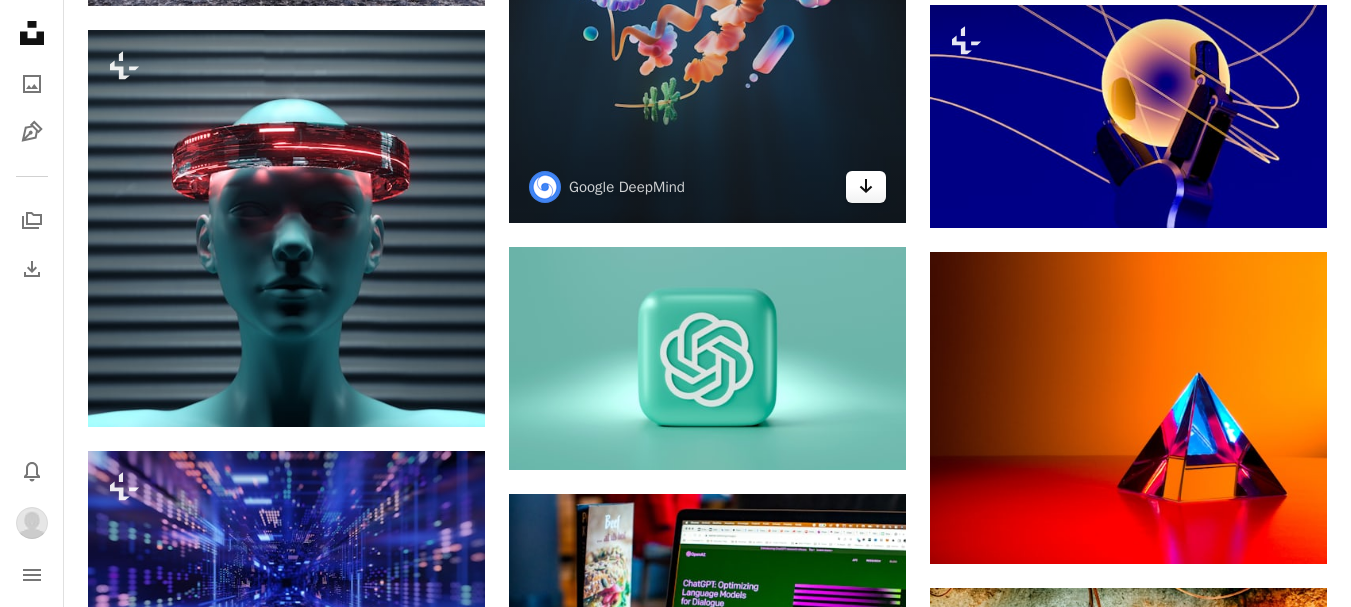 click on "Arrow pointing down" 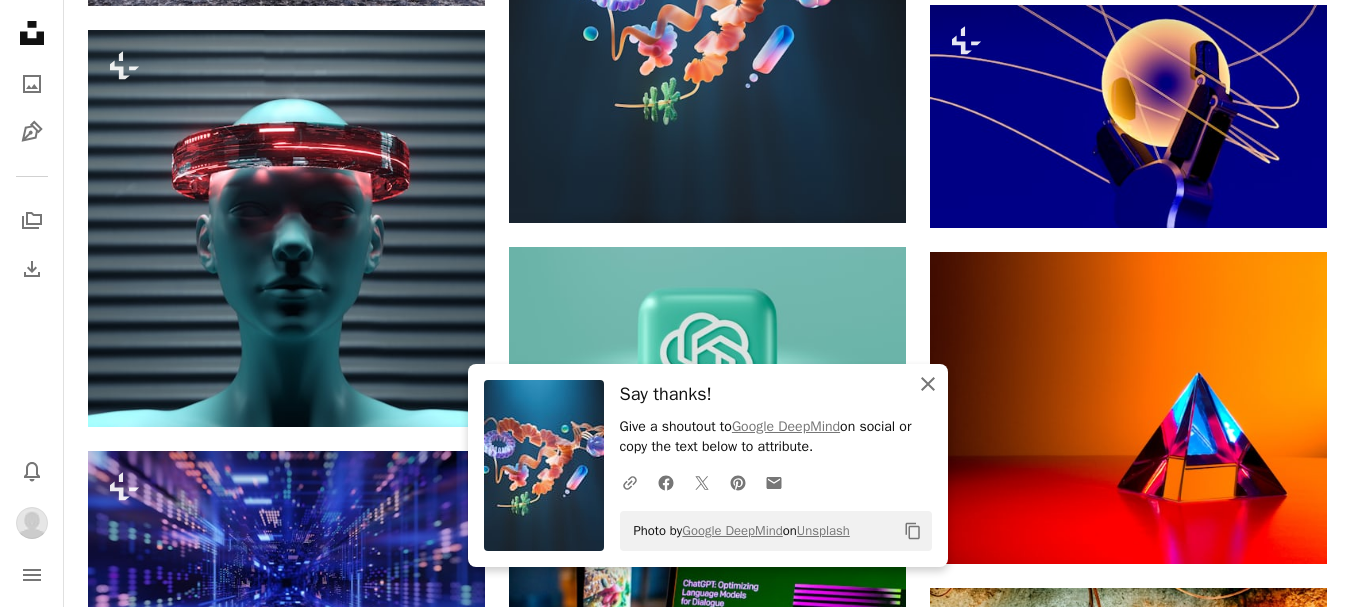 click 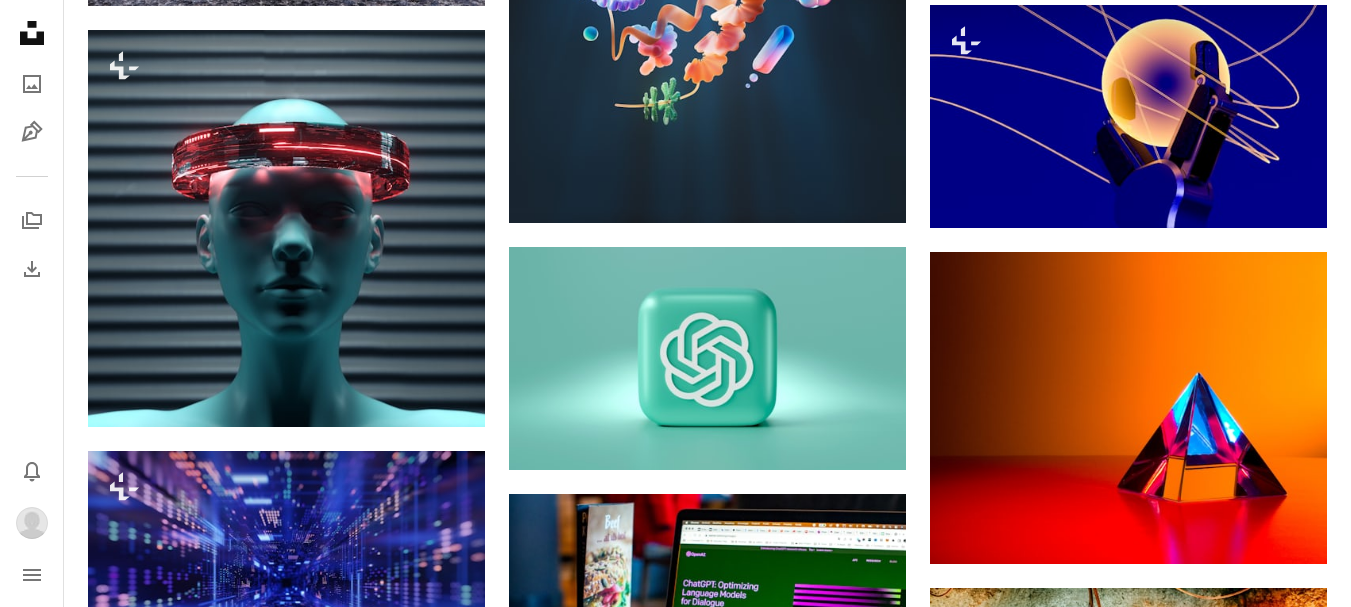 scroll, scrollTop: 30400, scrollLeft: 0, axis: vertical 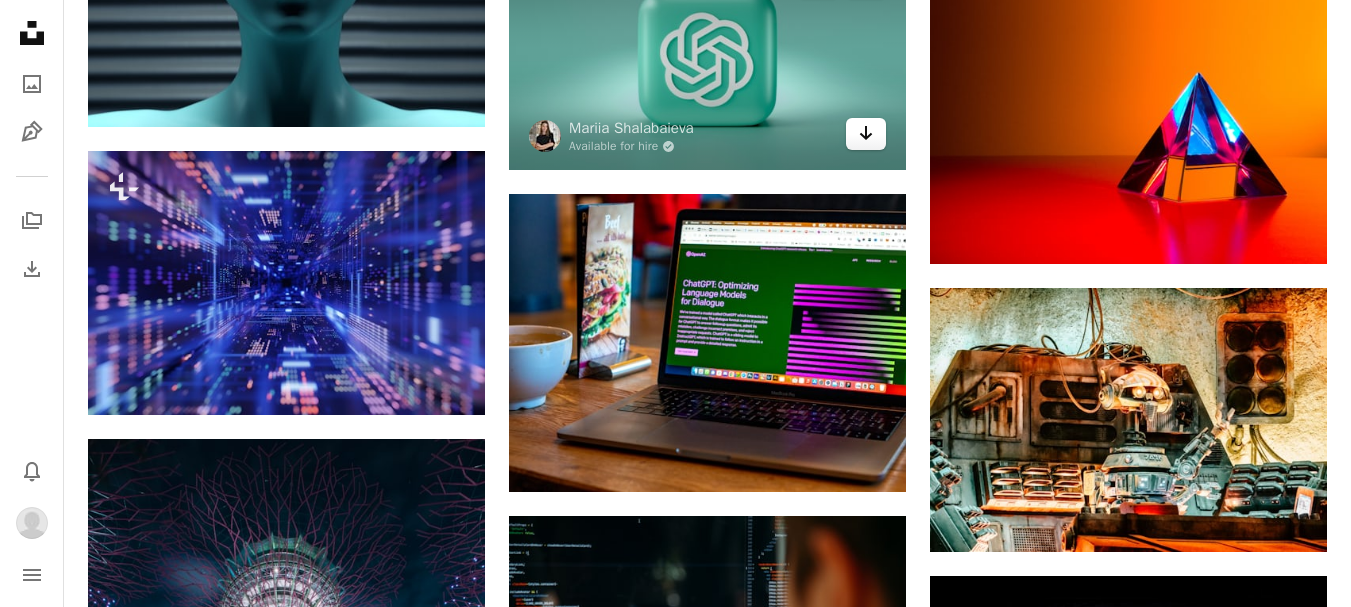 click on "Arrow pointing down" 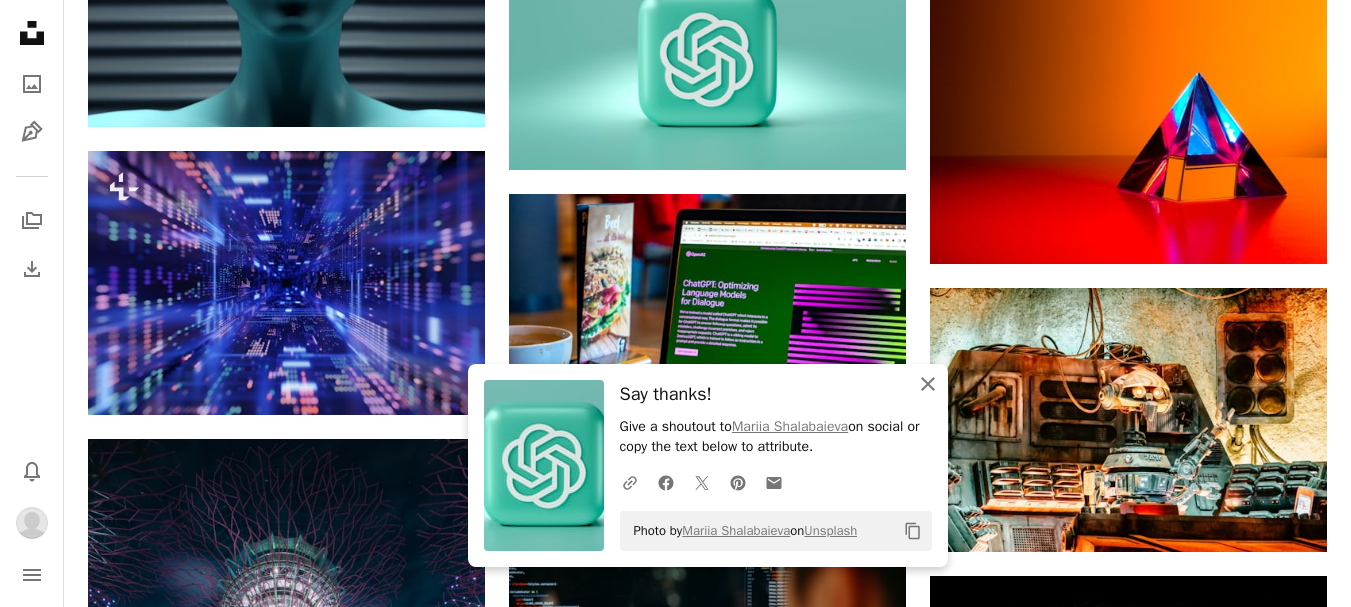 click 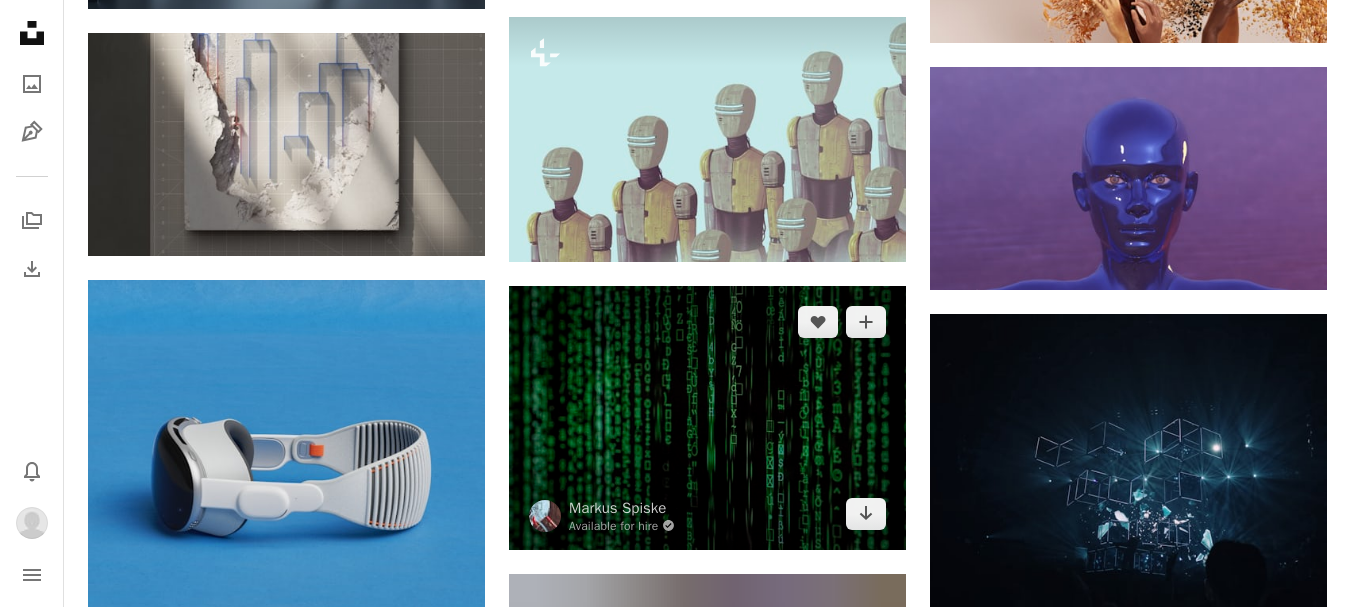 scroll, scrollTop: 34100, scrollLeft: 0, axis: vertical 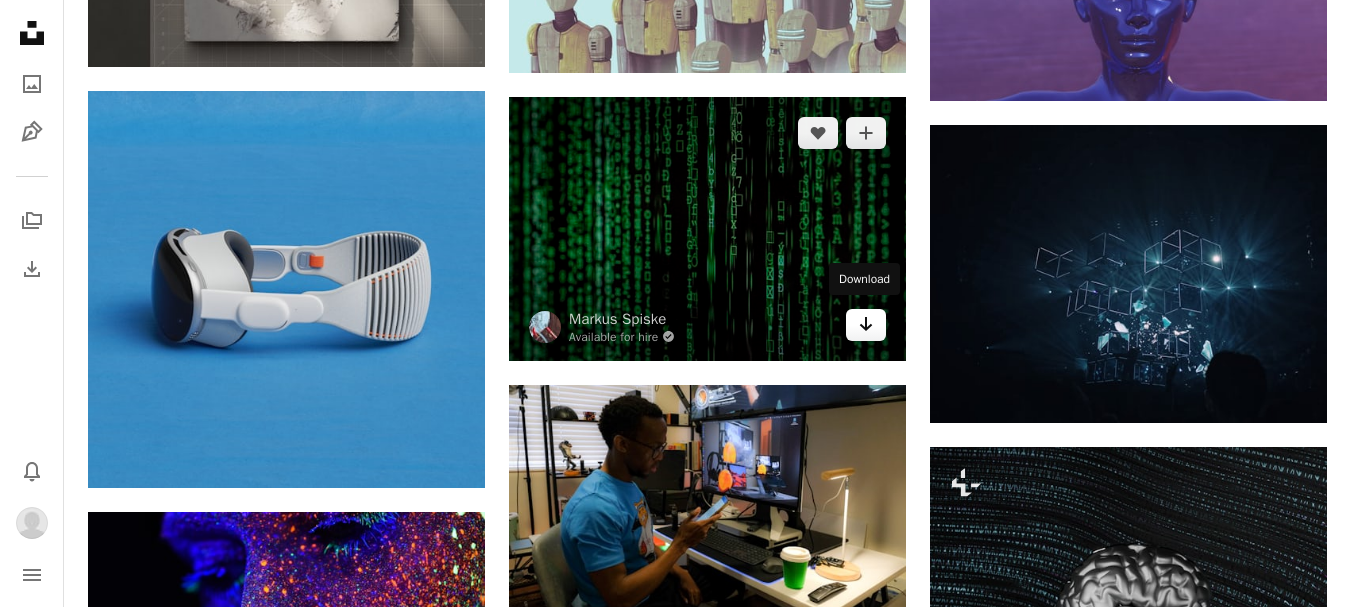 click 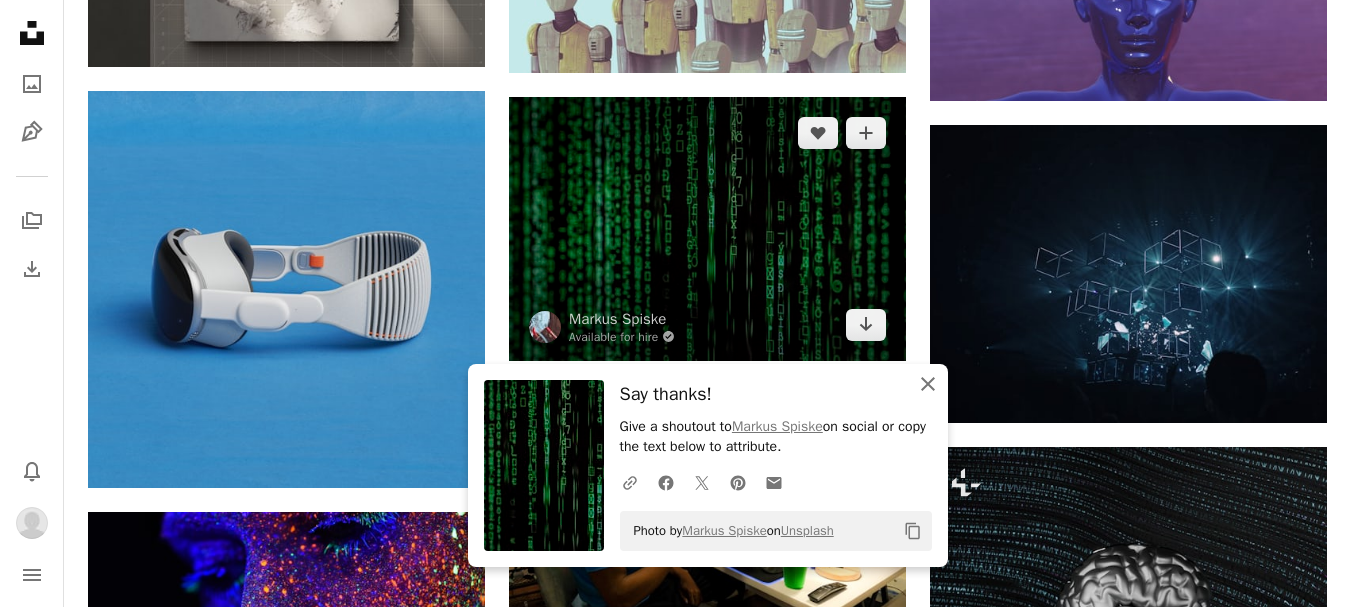 drag, startPoint x: 938, startPoint y: 379, endPoint x: 834, endPoint y: 309, distance: 125.36347 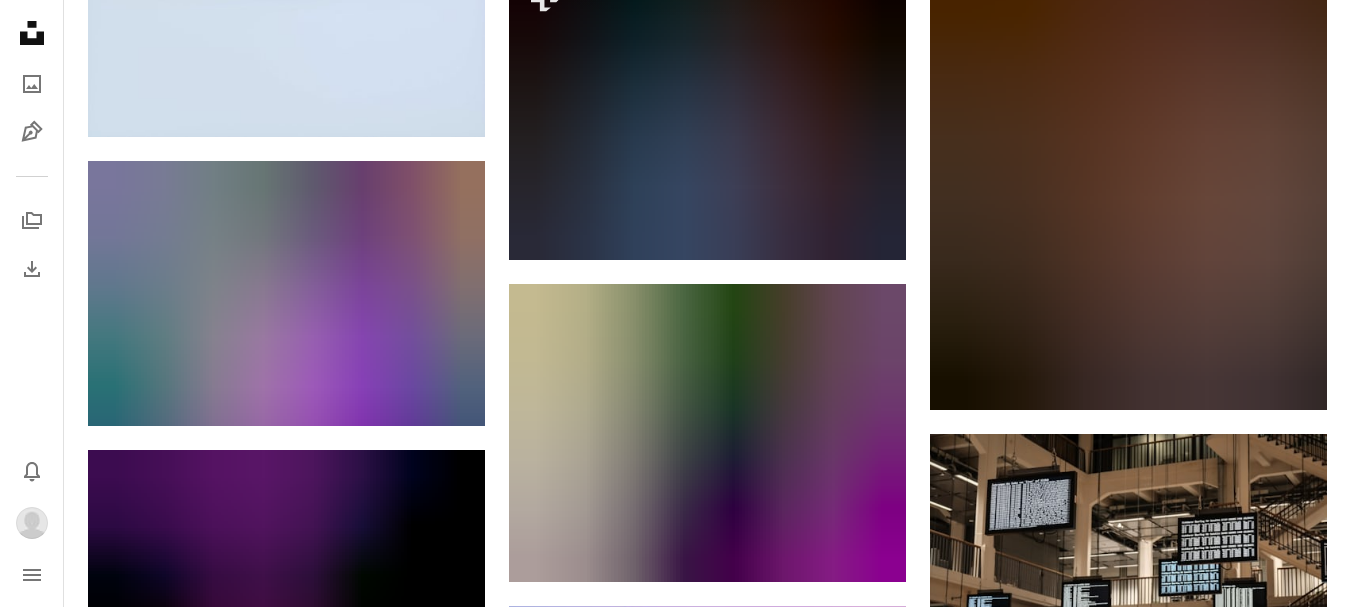 scroll, scrollTop: 46200, scrollLeft: 0, axis: vertical 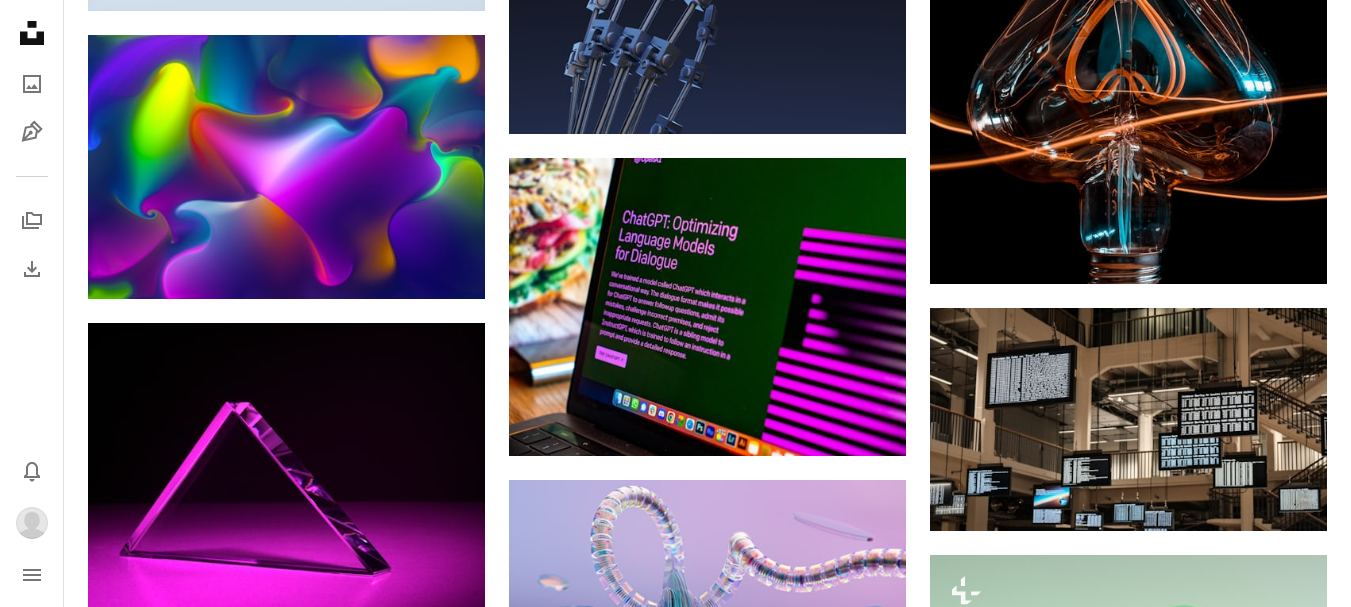 click on "Plus sign for Unsplash+ A heart A plus sign Getty Images For  Unsplash+ A lock Download A heart A plus sign [NAME] Available for hire A checkmark inside of a circle Arrow pointing down A heart A plus sign Maximalfocus Available for hire A checkmark inside of a circle Arrow pointing down Plus sign for Unsplash+ A heart A plus sign Getty Images For  Unsplash+ A lock Download A heart A plus sign [NAME] Available for hire A checkmark inside of a circle Arrow pointing down A heart A plus sign Markus Winkler Available for hire A checkmark inside of a circle Arrow pointing down A heart A plus sign [NAME] Arrow pointing down A heart A plus sign Steve Johnson Available for hire A checkmark inside of a circle Arrow pointing down A heart A plus sign Gabriella Clare Marino Available for hire A checkmark inside of a circle Arrow pointing down Build your website your way. Get started A heart For  For" at bounding box center [707, -20197] 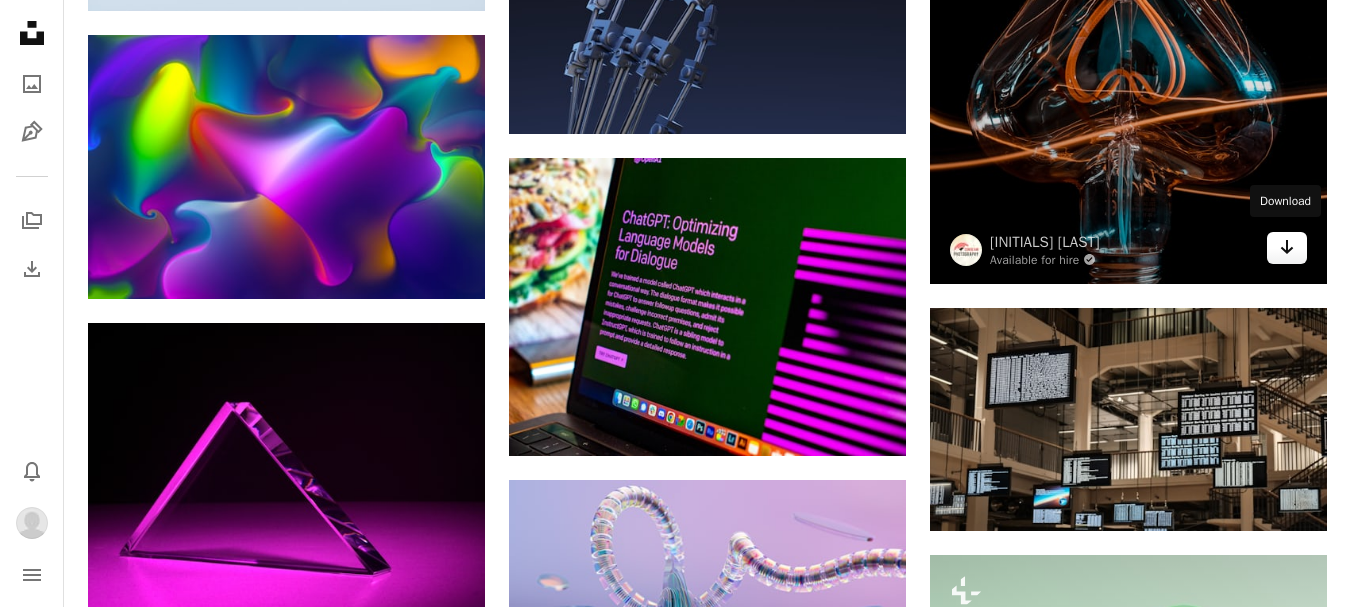 click 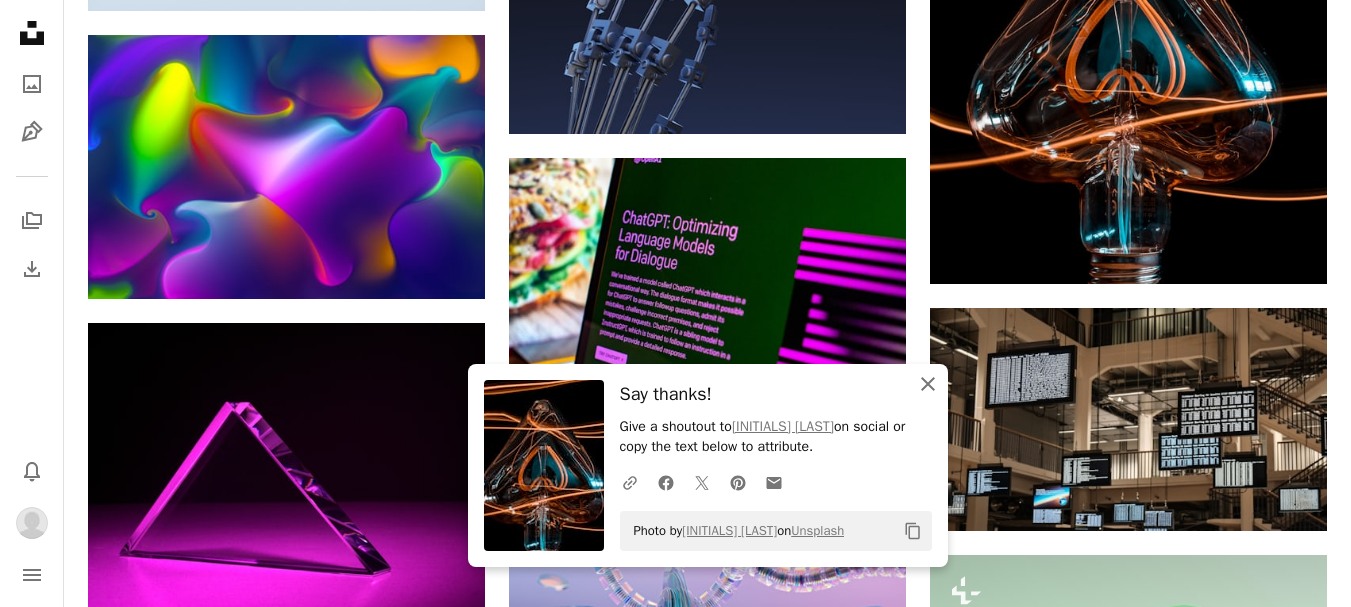 click 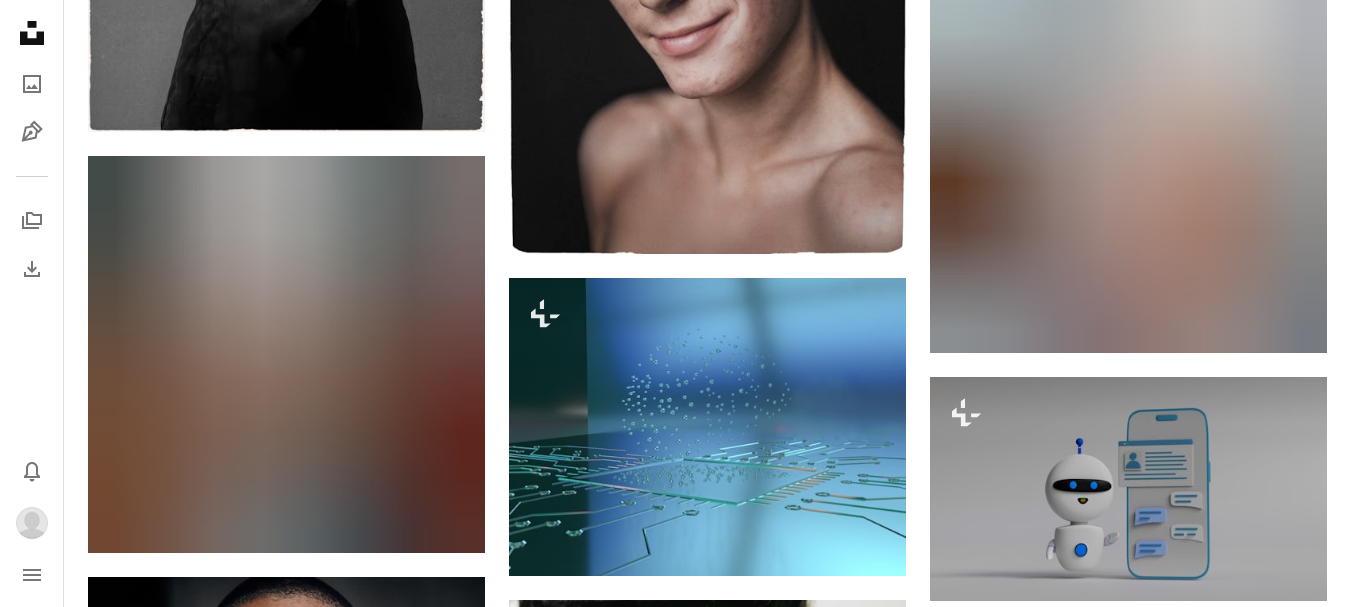 scroll, scrollTop: 58800, scrollLeft: 0, axis: vertical 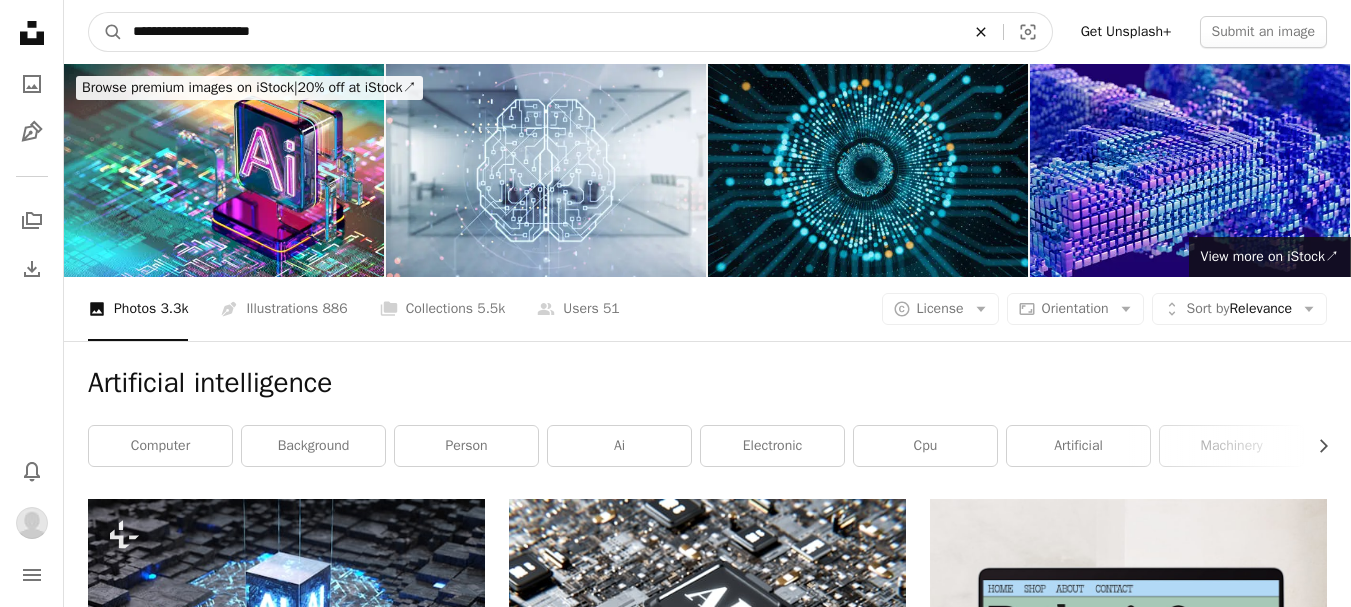 click on "An X shape" 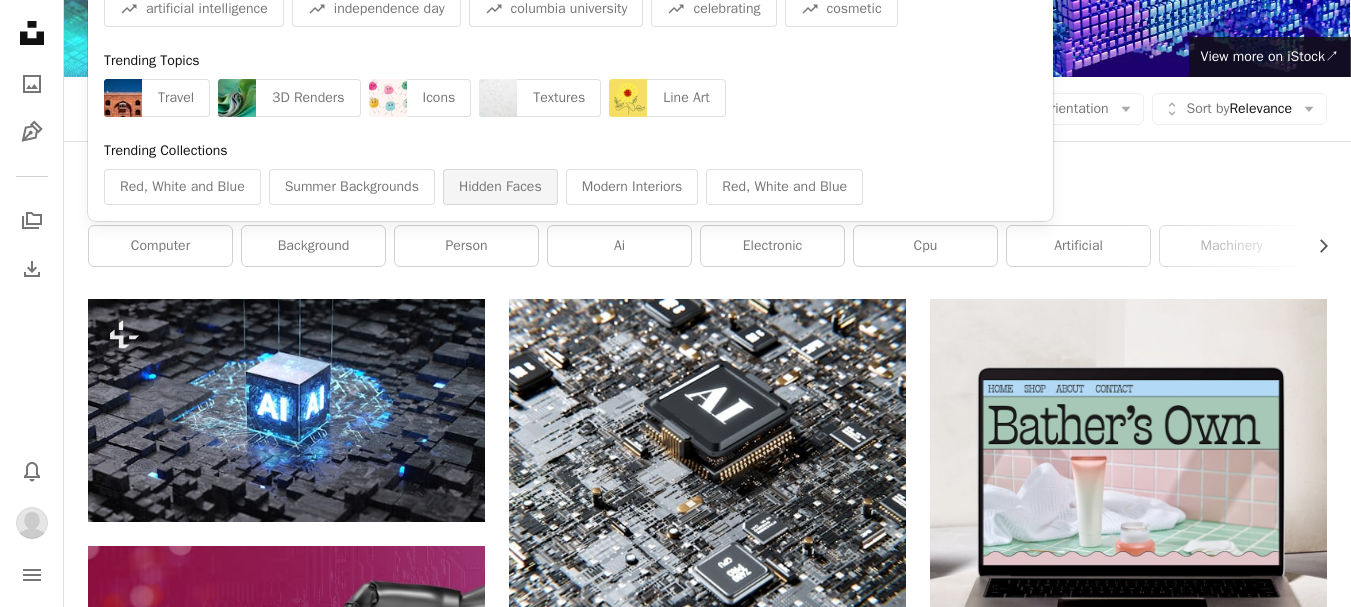 scroll, scrollTop: 0, scrollLeft: 0, axis: both 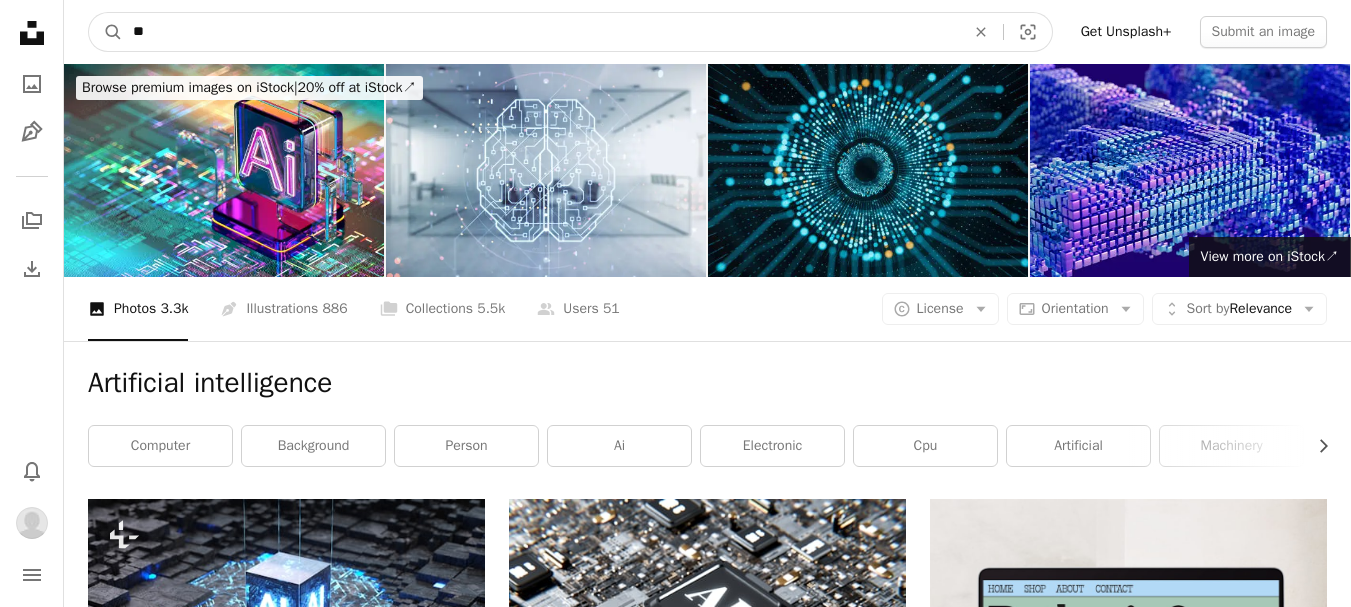 type on "*" 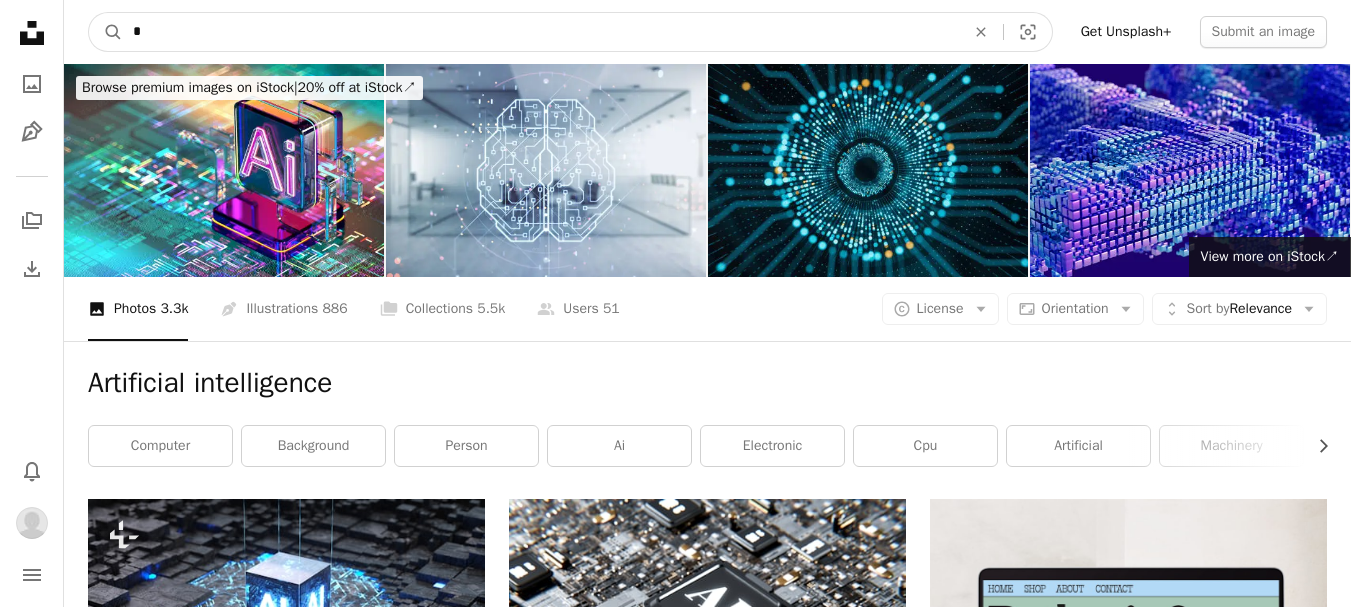 type 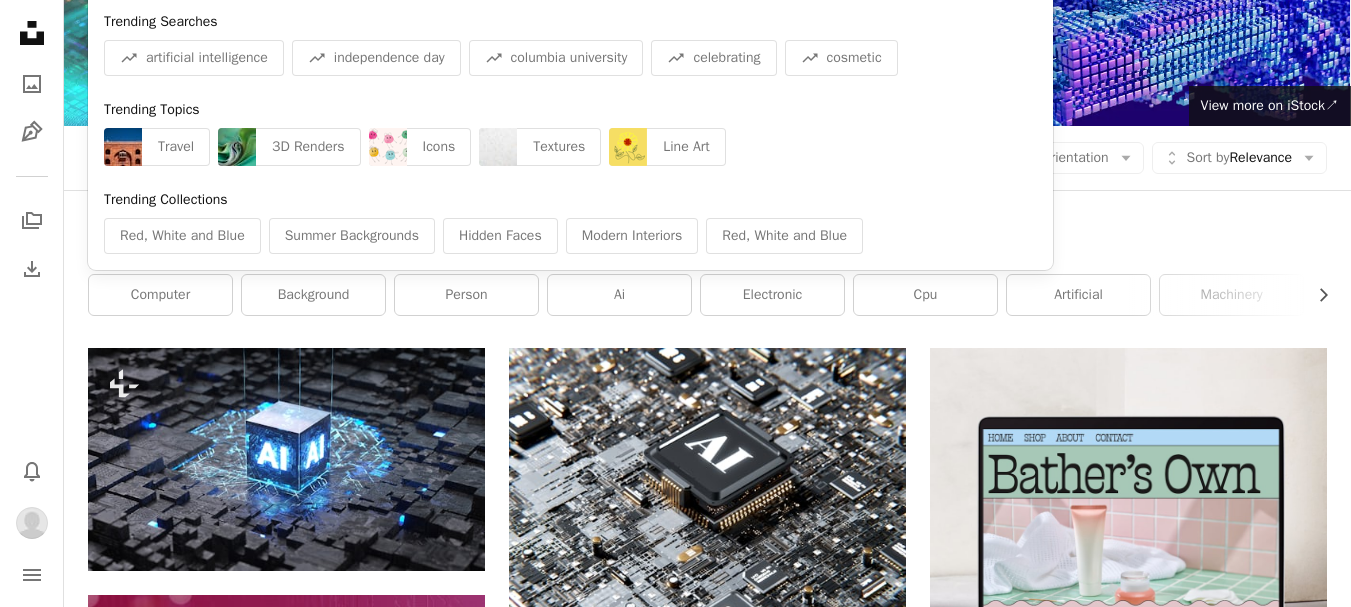 scroll, scrollTop: 0, scrollLeft: 0, axis: both 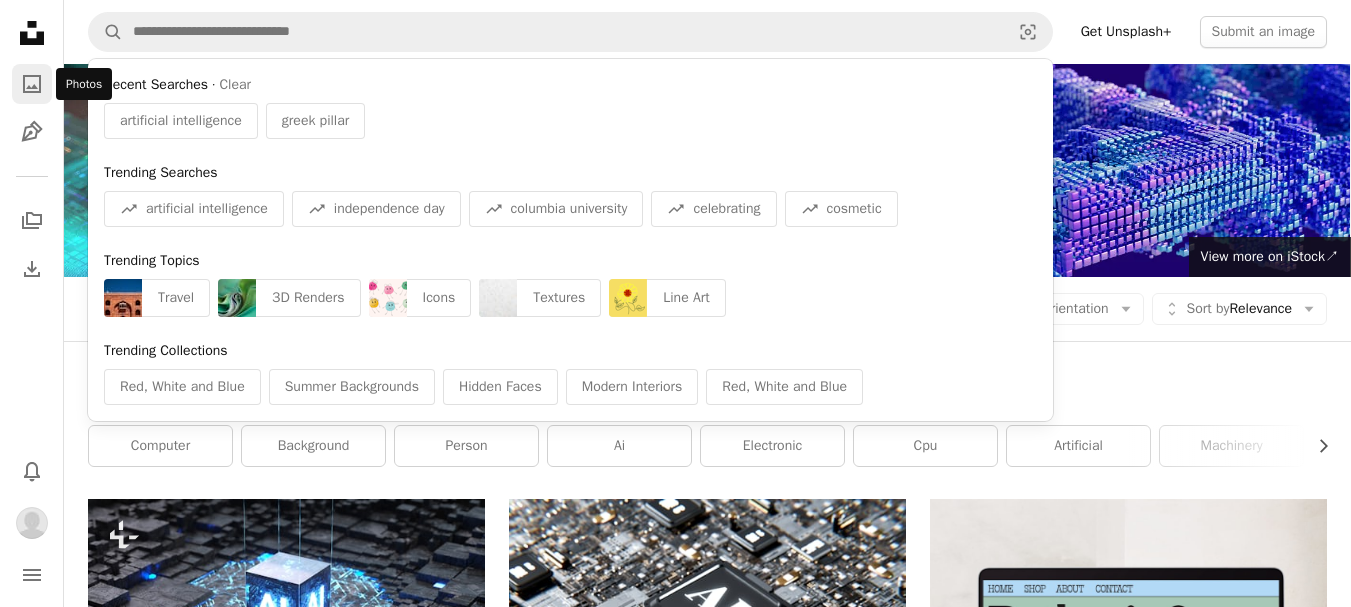 click 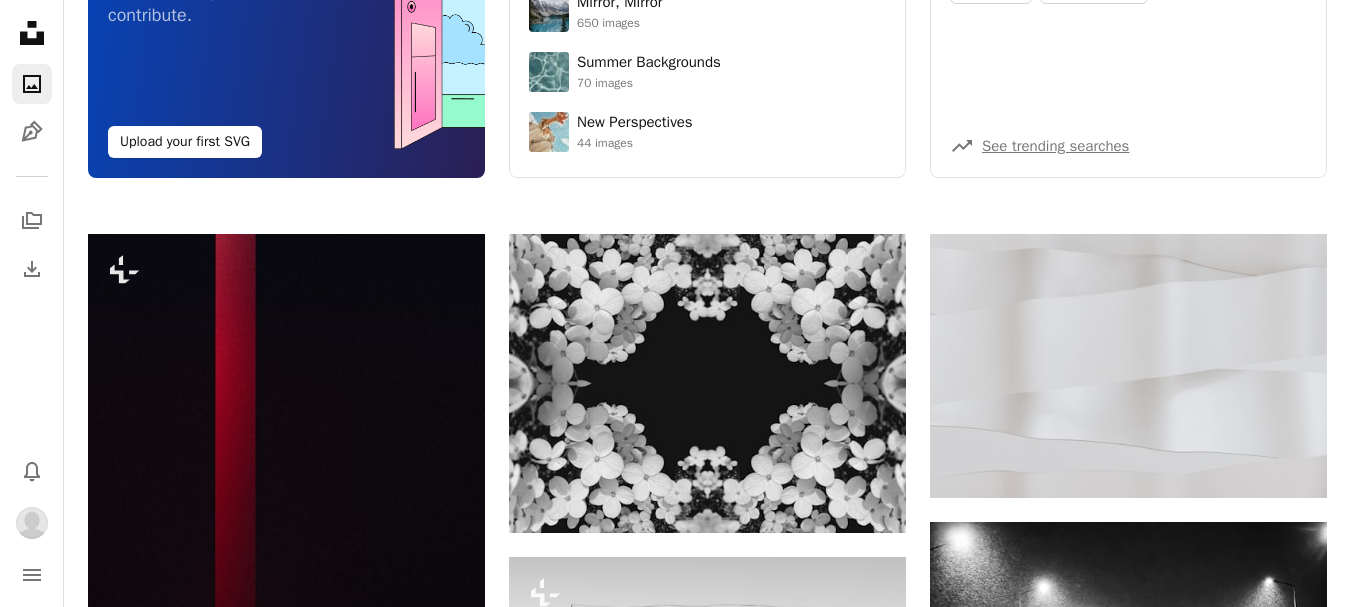 scroll, scrollTop: 0, scrollLeft: 0, axis: both 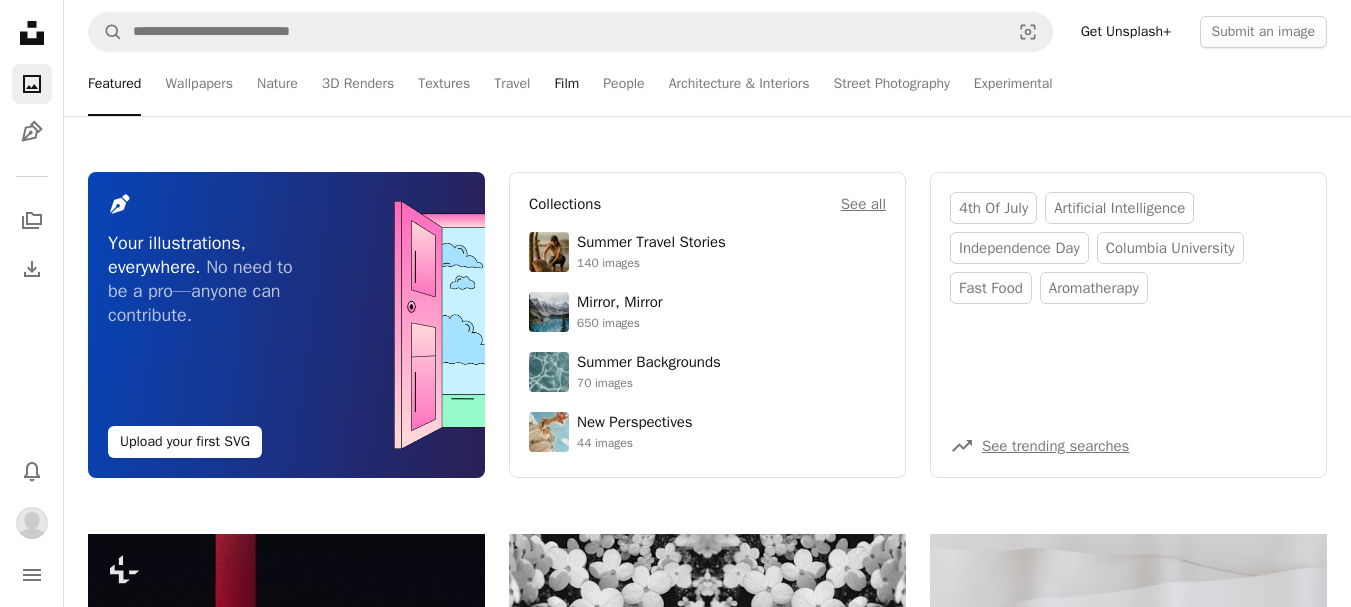 click on "Film" at bounding box center [566, 84] 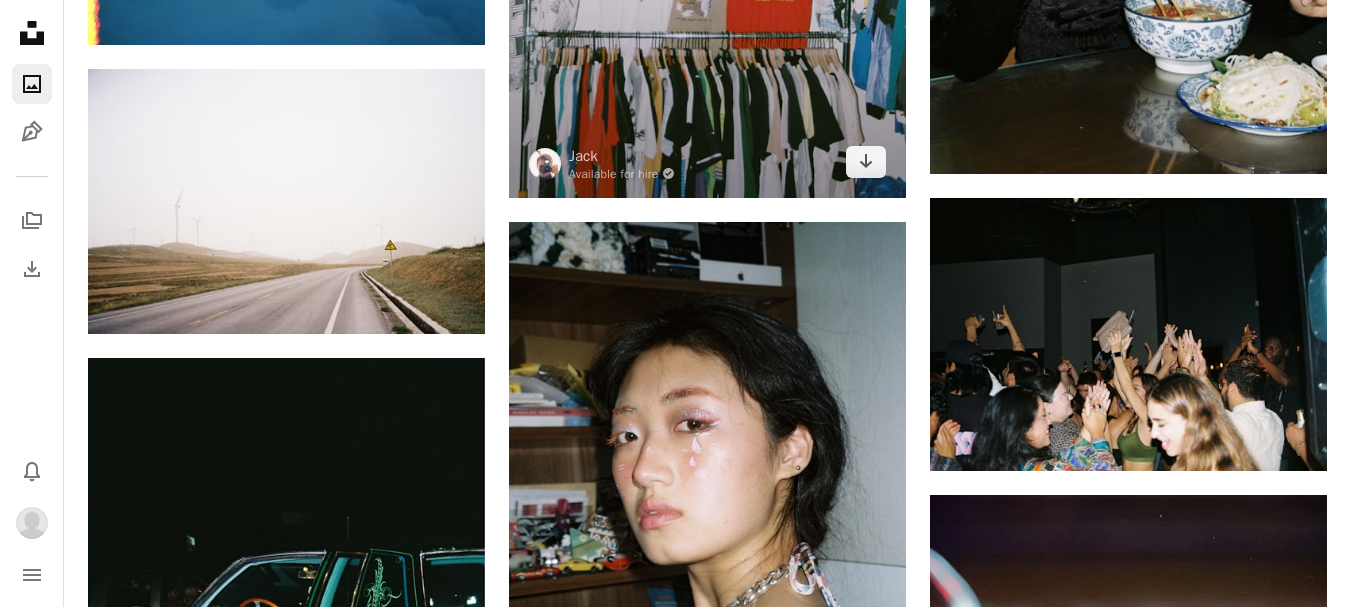 scroll, scrollTop: 2100, scrollLeft: 0, axis: vertical 